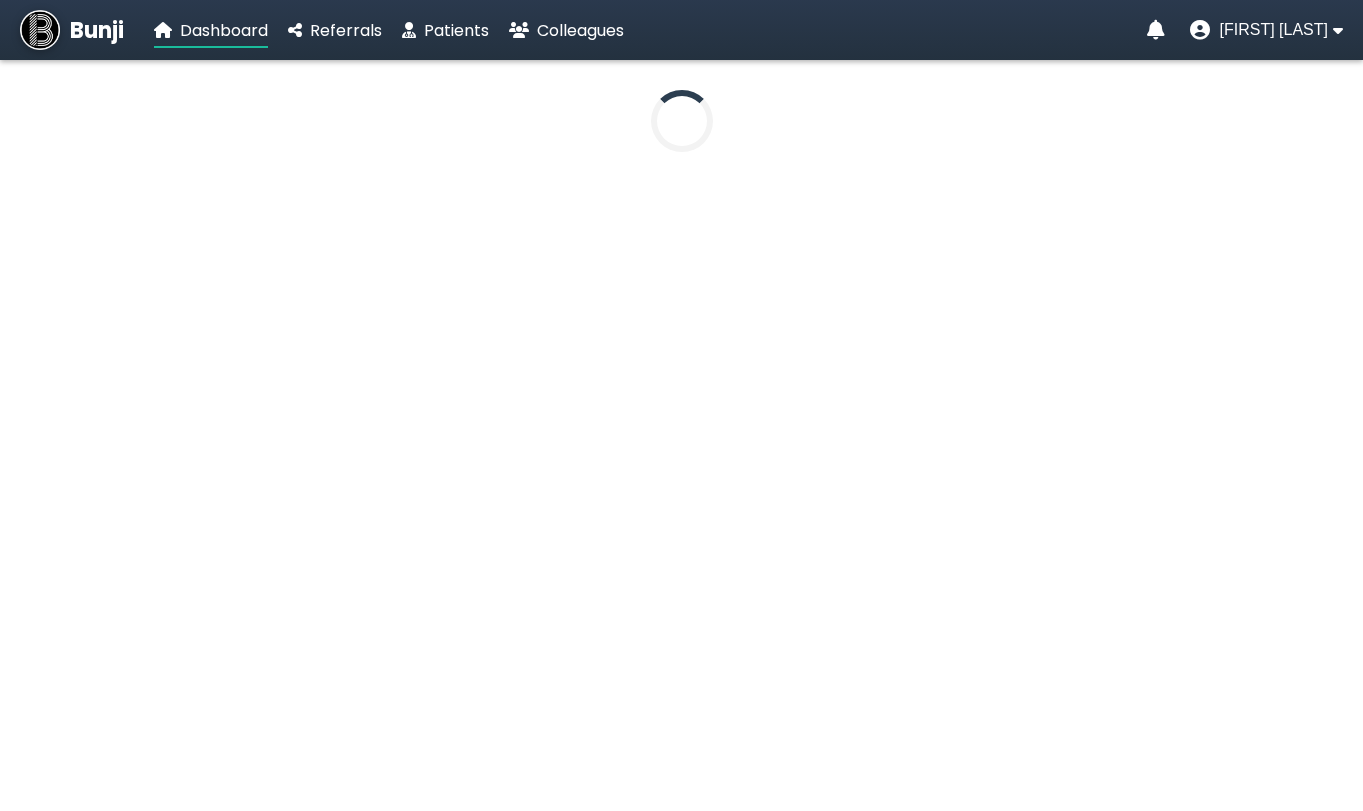 scroll, scrollTop: 0, scrollLeft: 0, axis: both 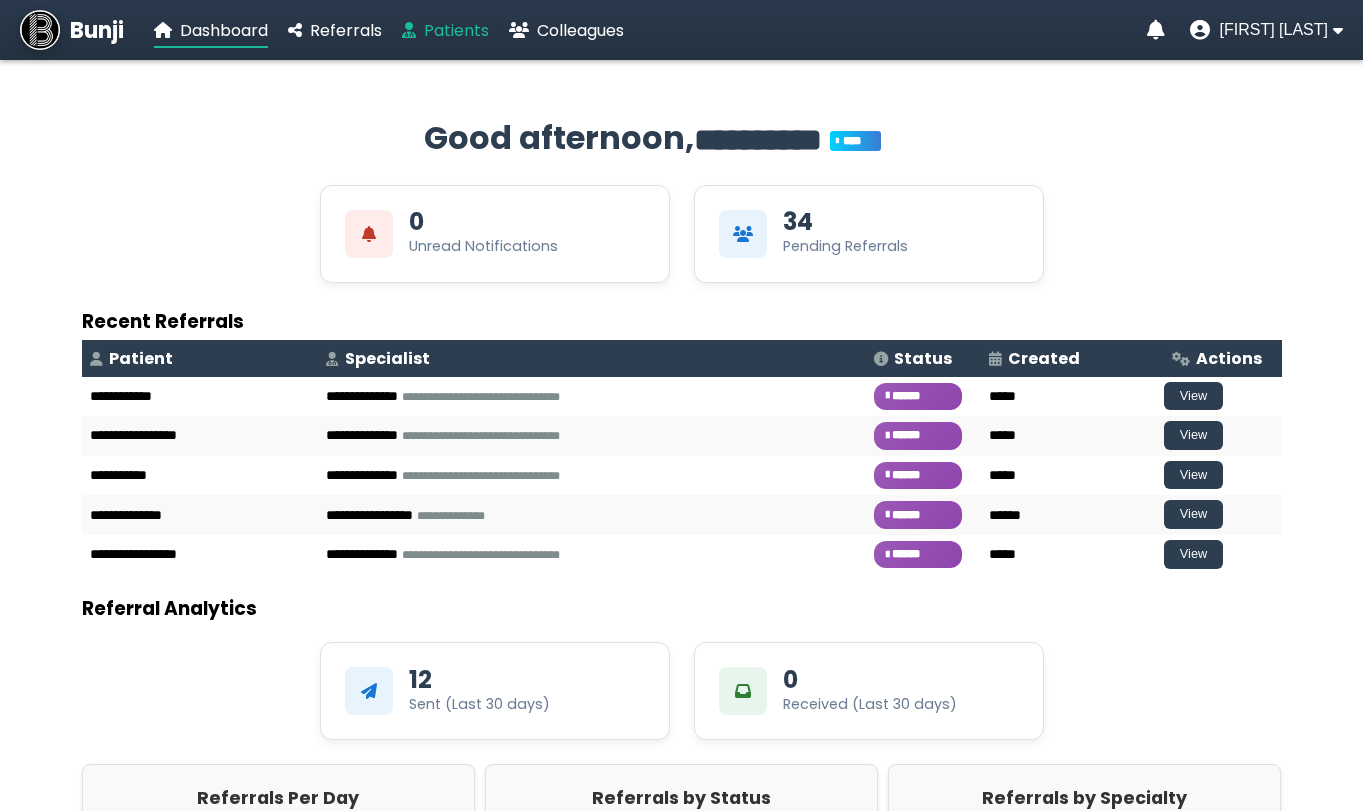 click on "Patients" at bounding box center [456, 30] 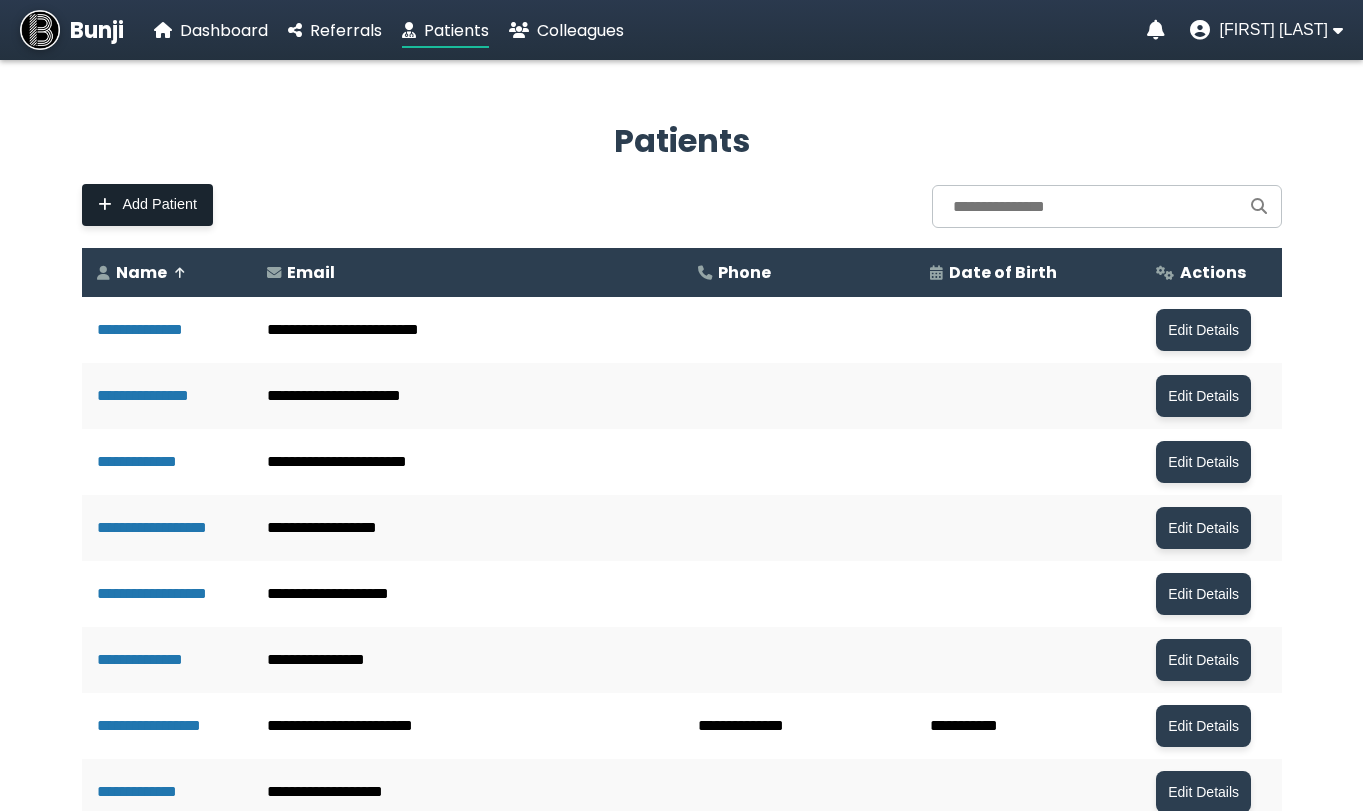 click on "Add Patient" 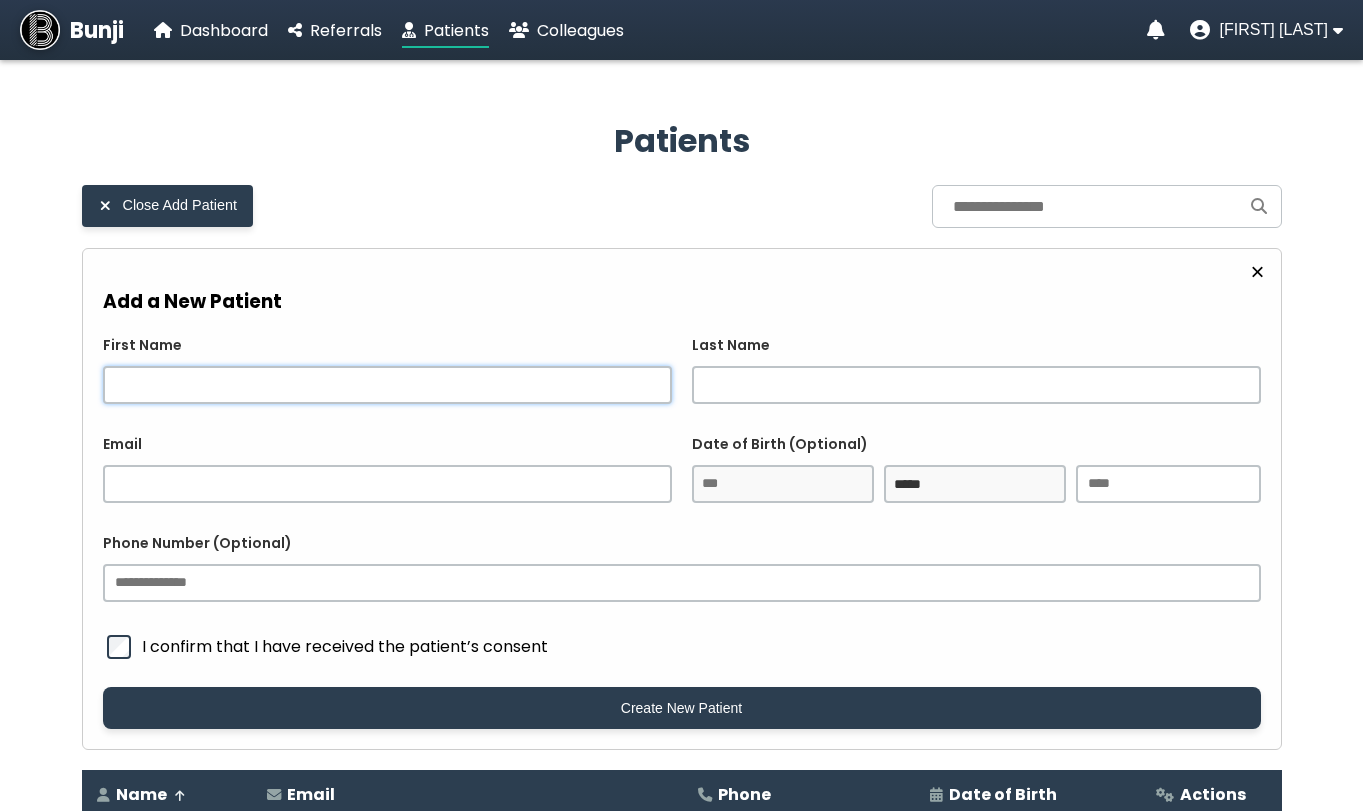 click on "First Name" at bounding box center [387, 385] 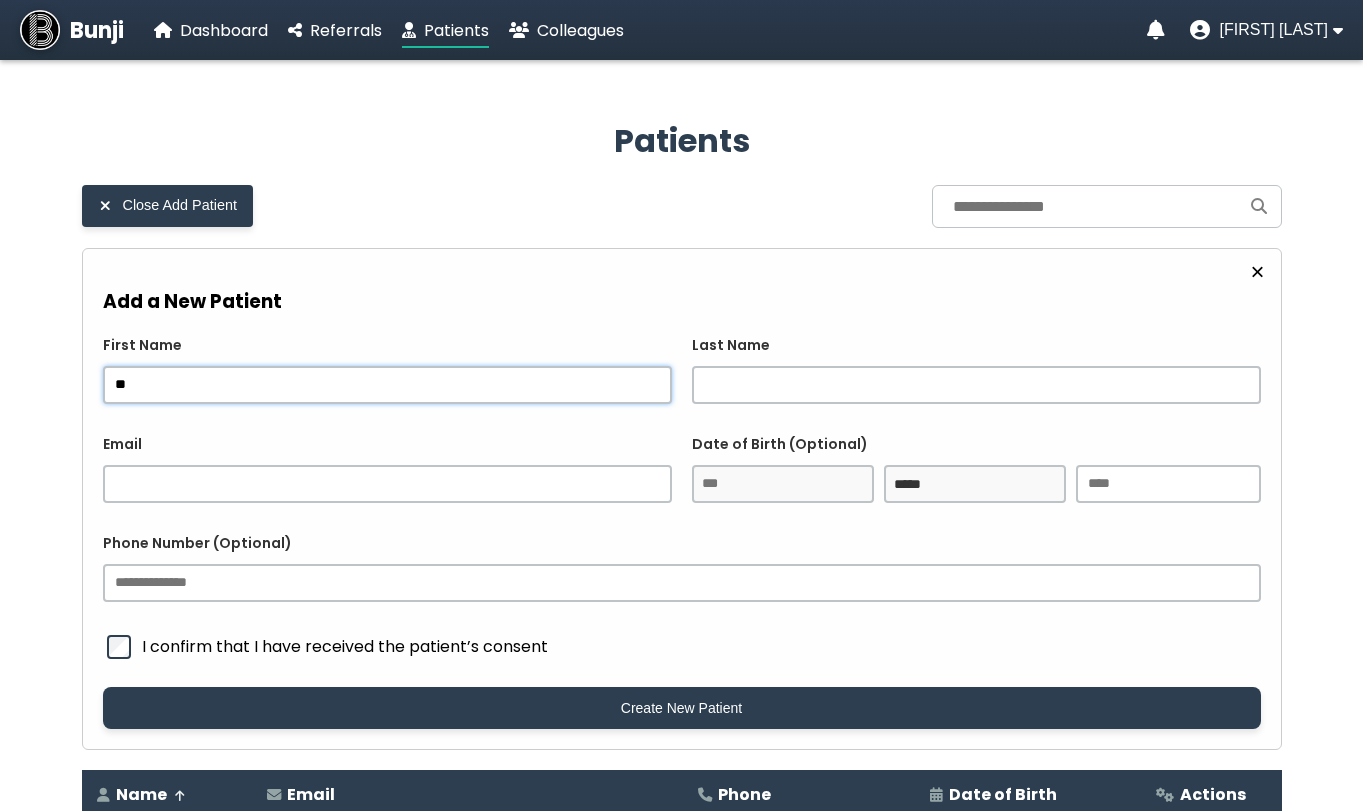 type on "*" 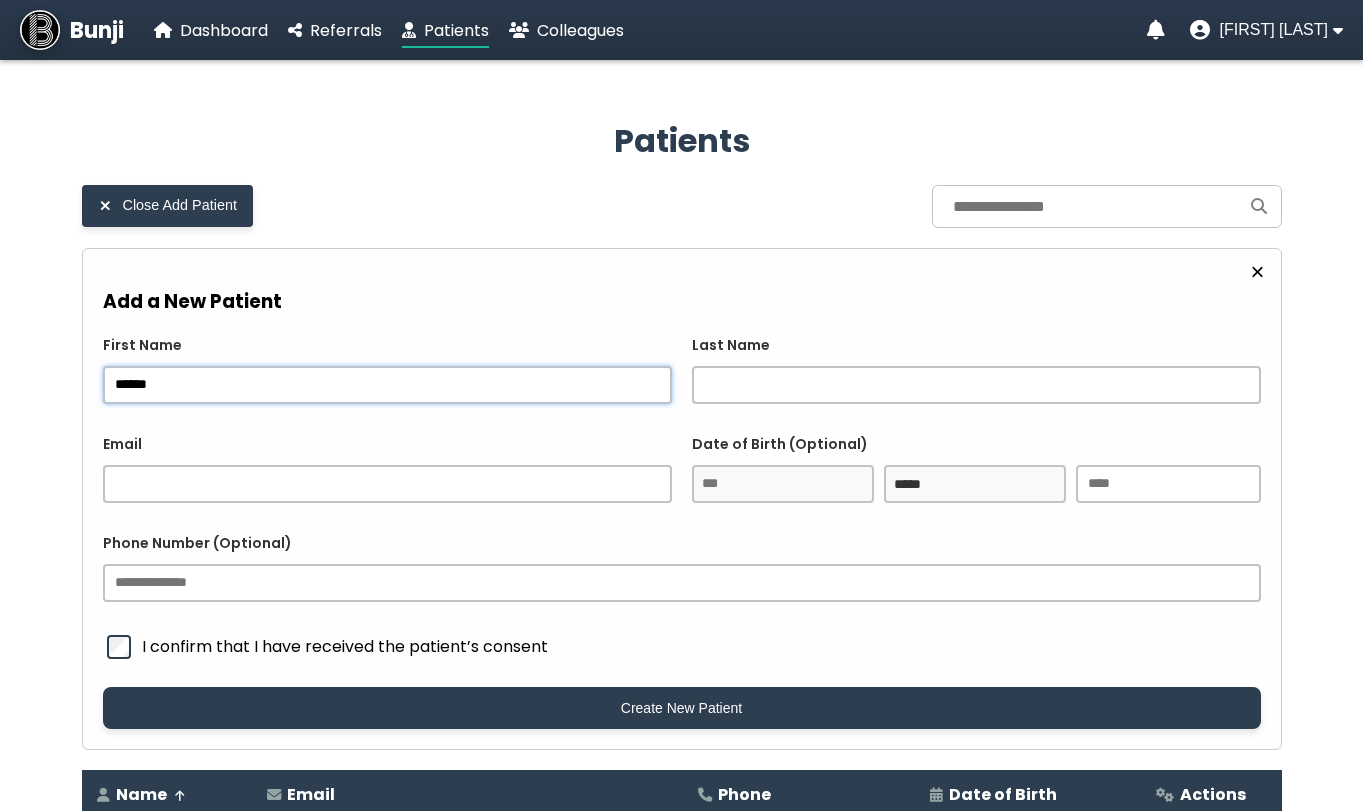 type on "******" 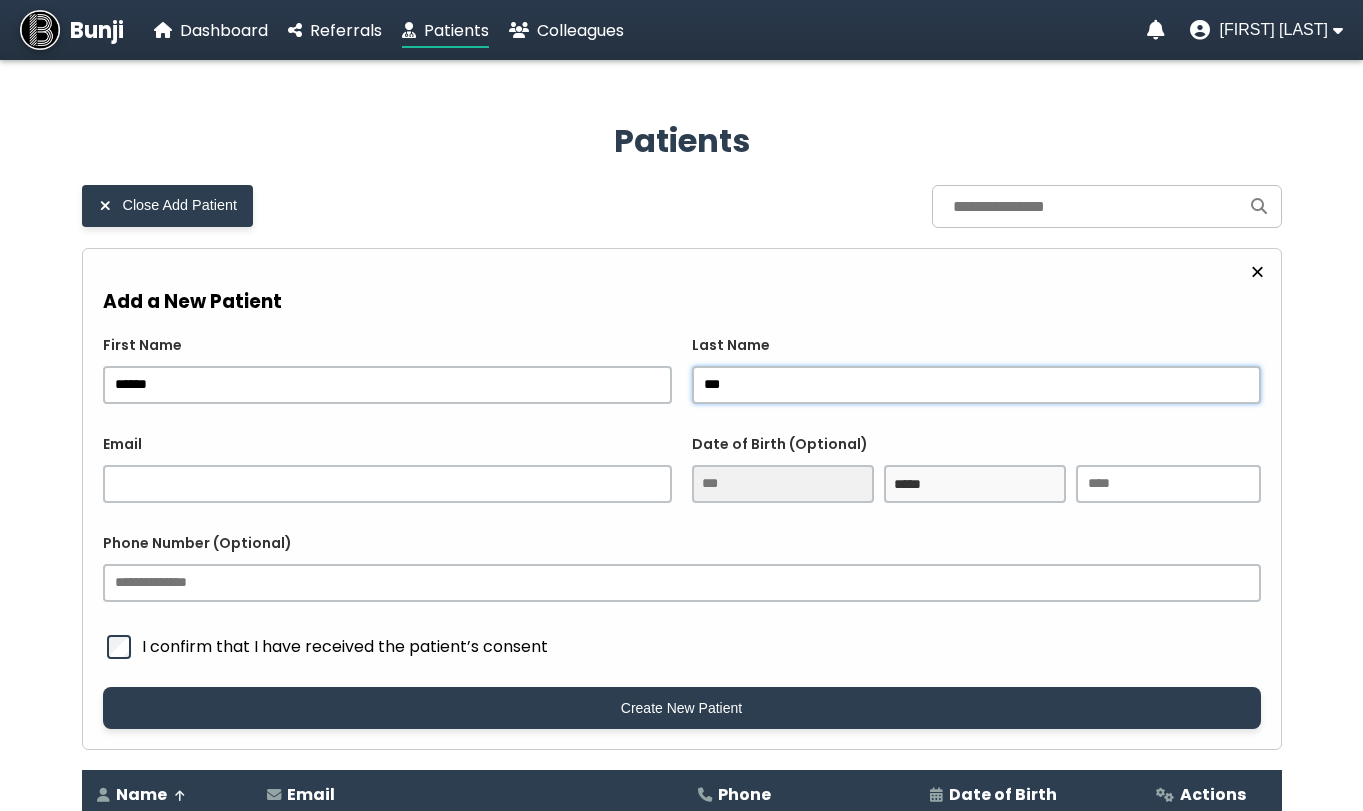 type on "***" 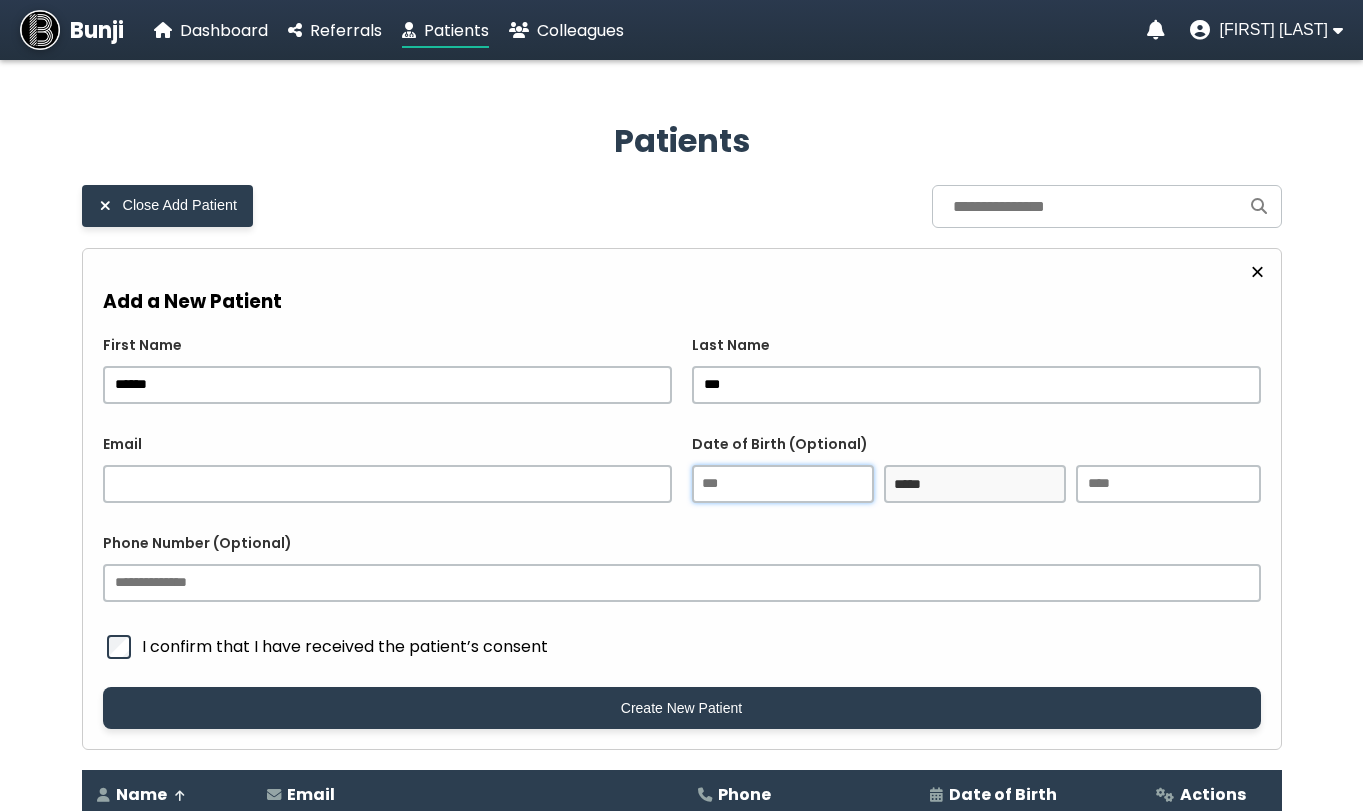 click at bounding box center [783, 484] 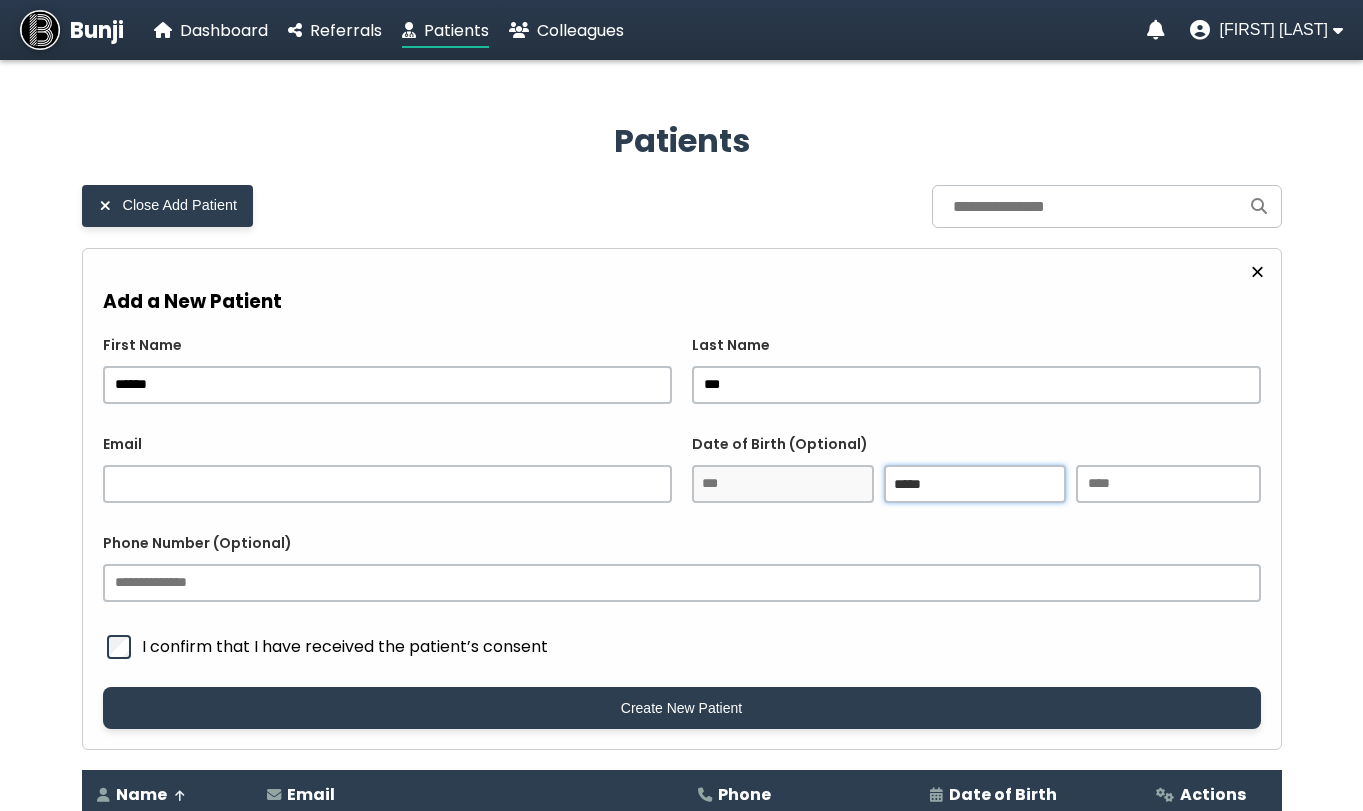 click on "***** ******* ******** ***** ***** *** **** **** ****** ********* ******* ******** ********" 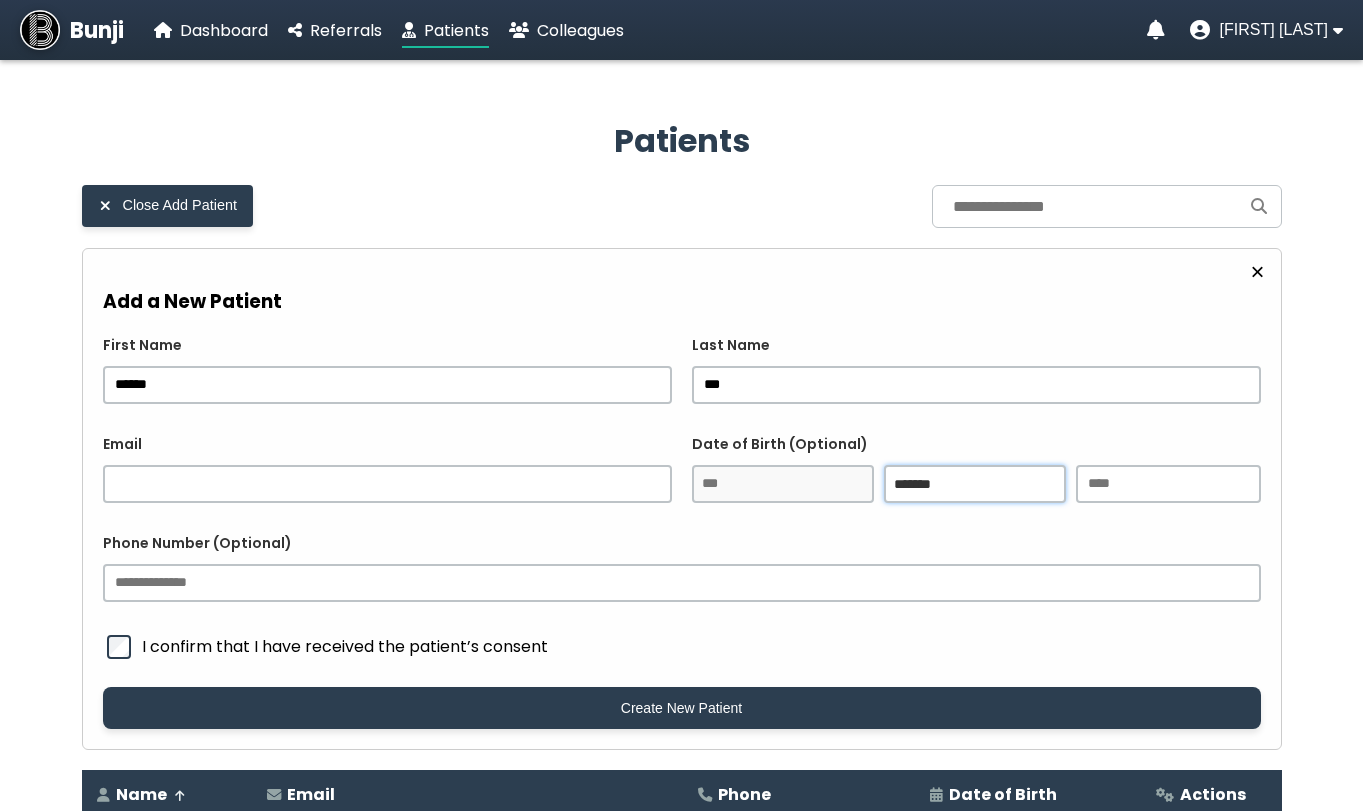 click on "***** ******* ******** ***** ***** *** **** **** ****** ********* ******* ******** ********" 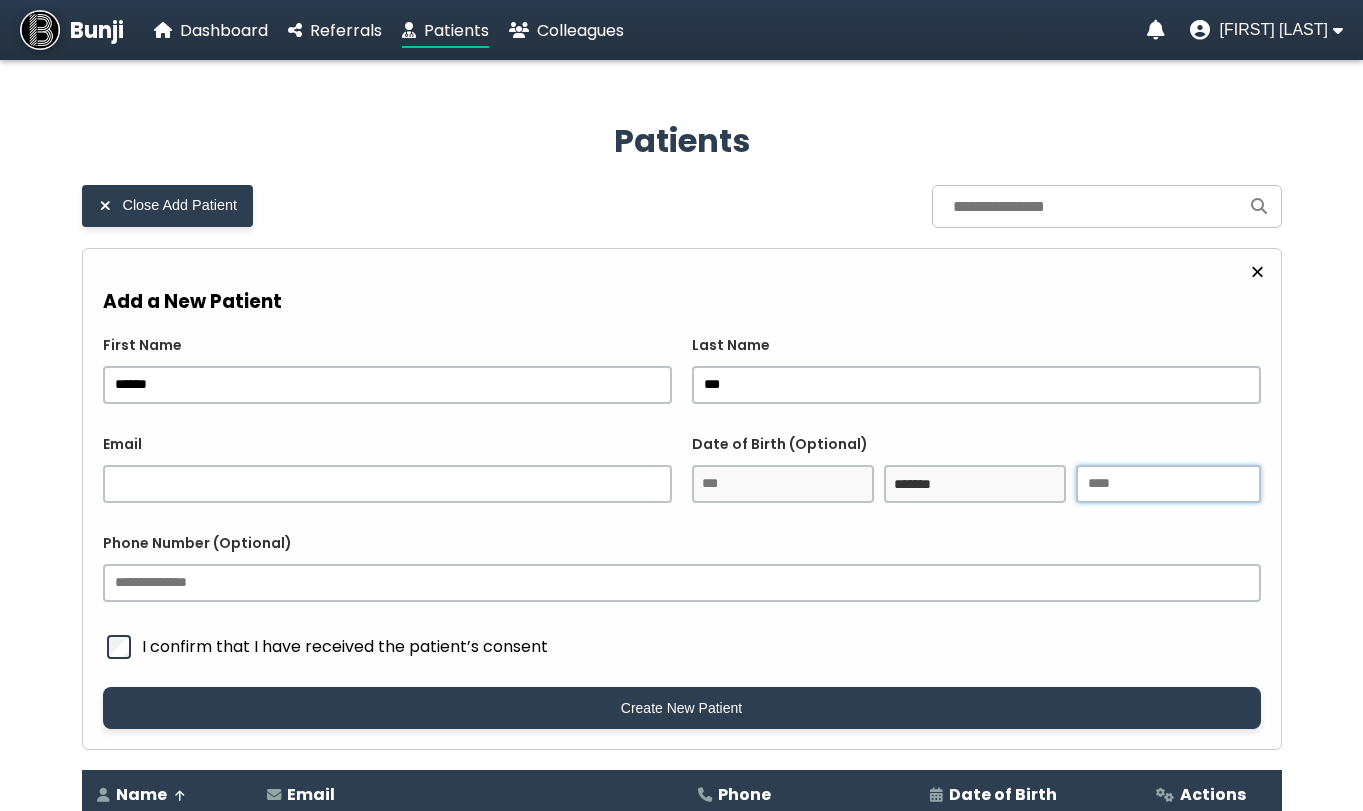 click 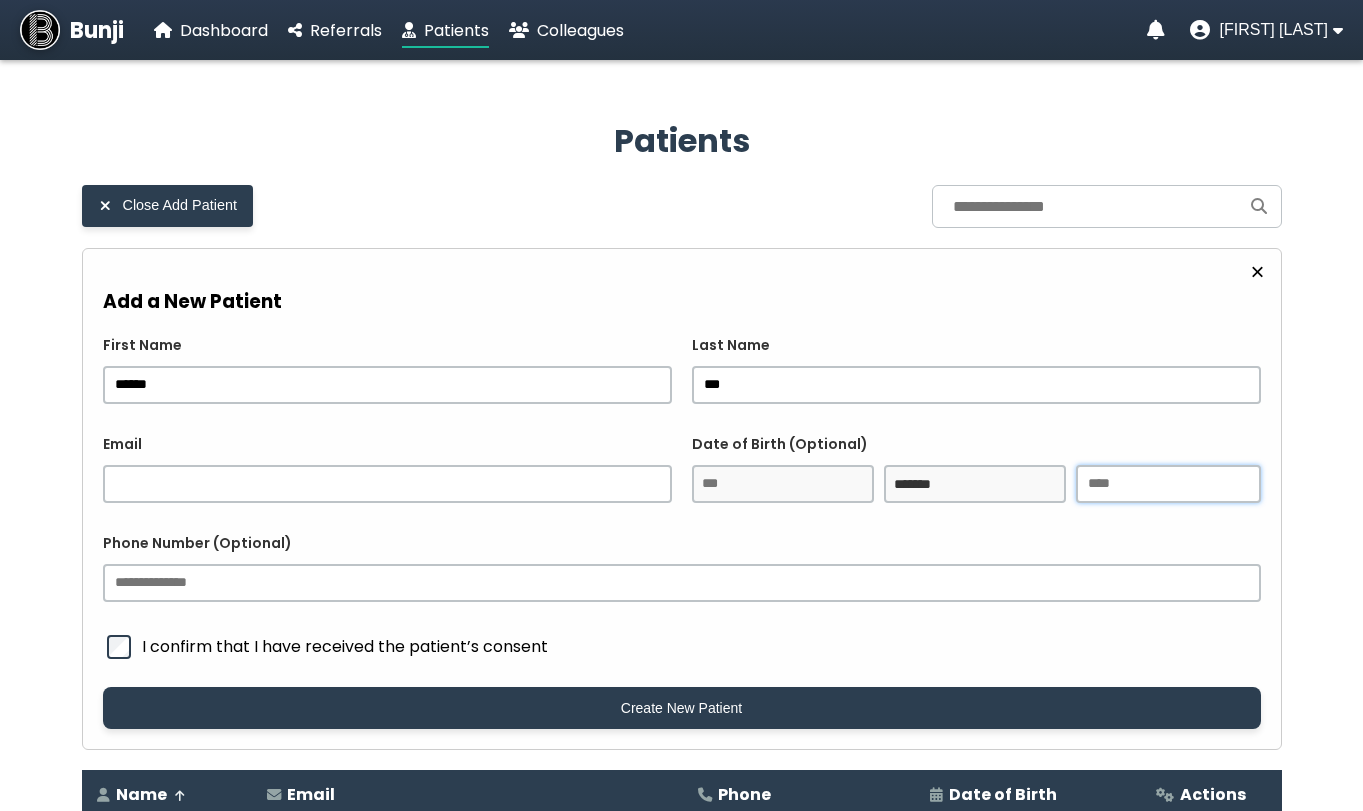 click on "*" 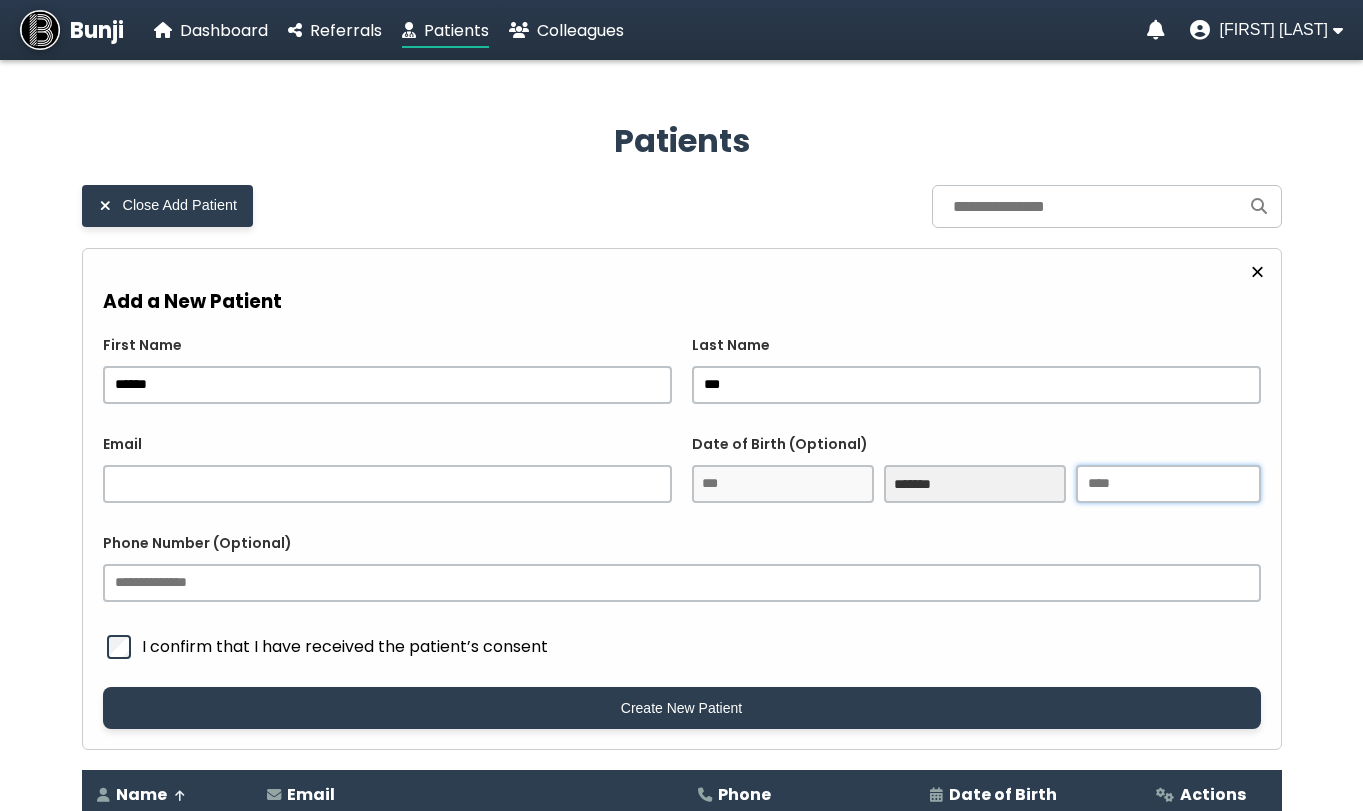 drag, startPoint x: 1144, startPoint y: 486, endPoint x: 1049, endPoint y: 493, distance: 95.257545 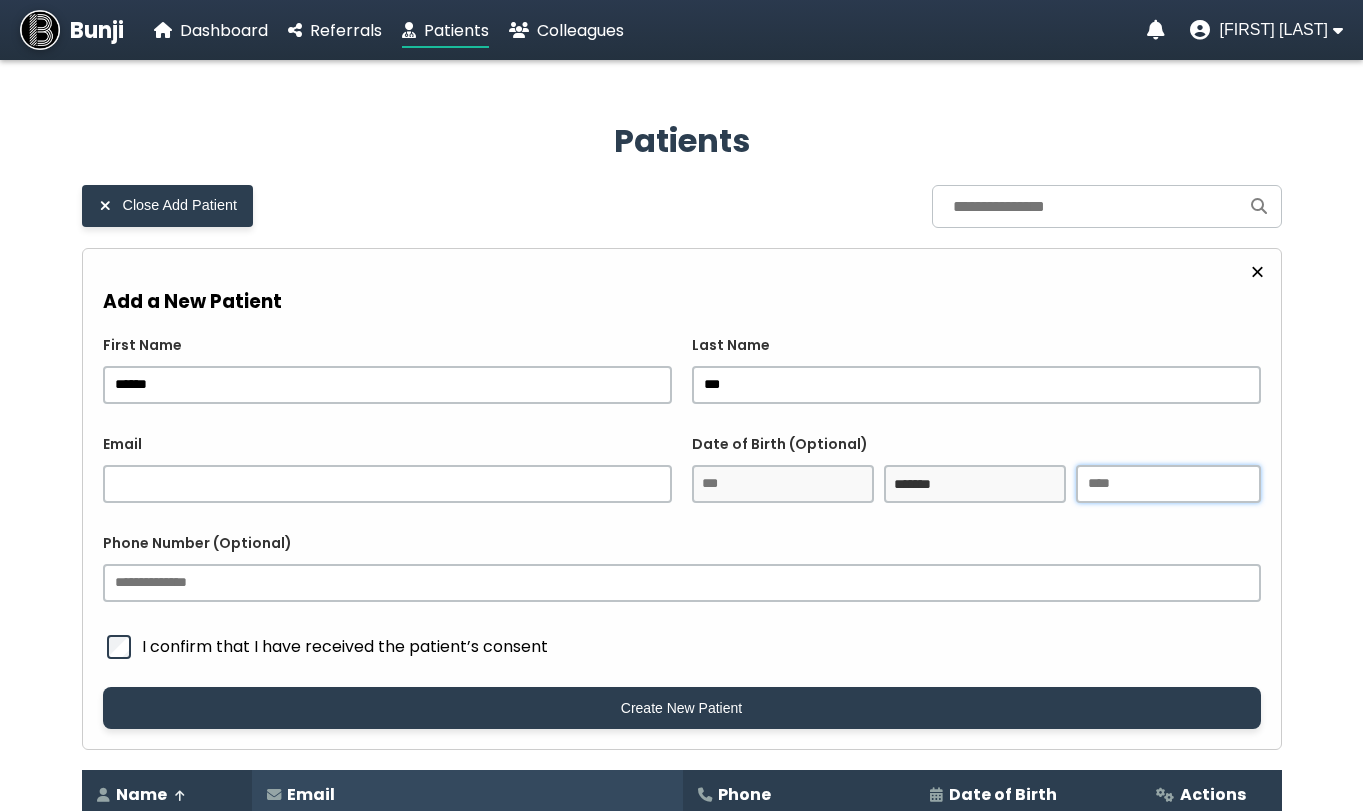 type on "****" 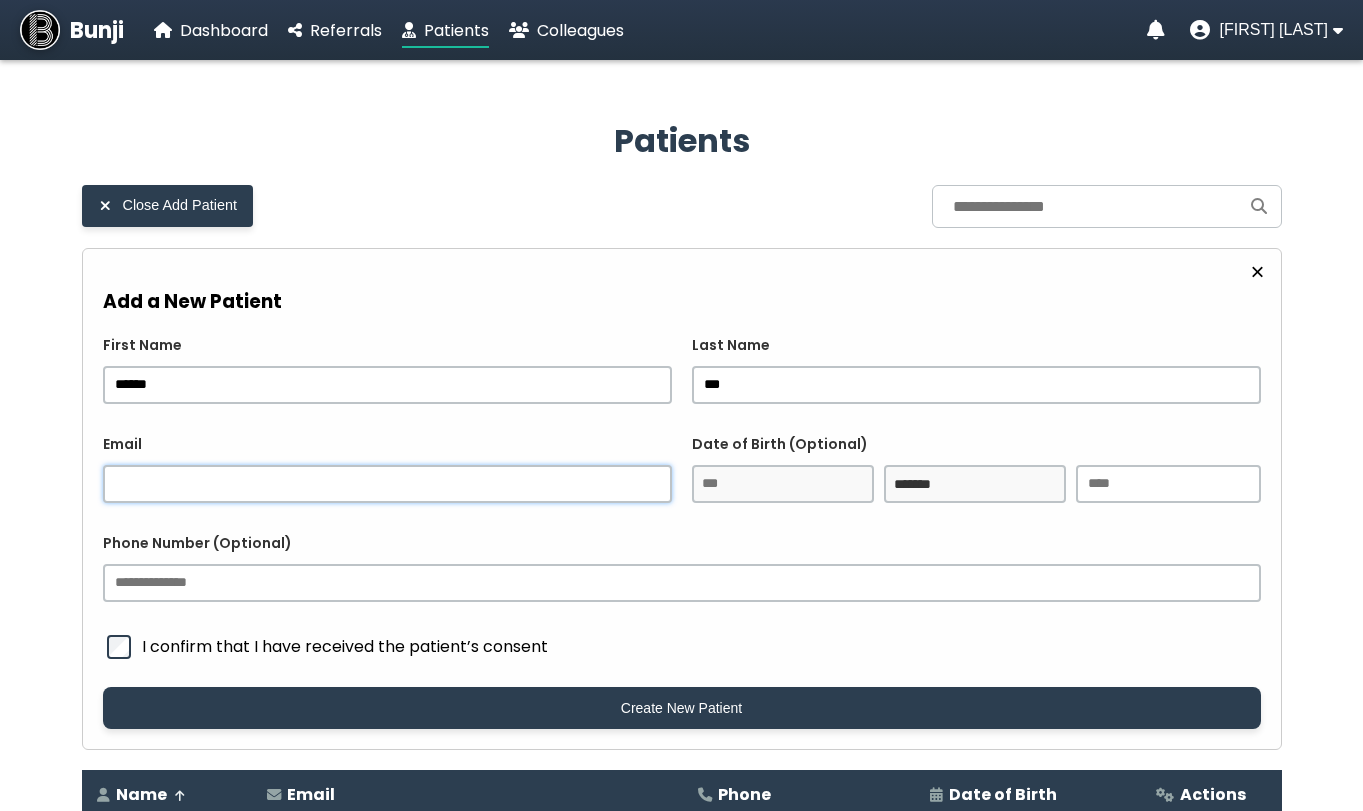 click on "Email" at bounding box center (387, 484) 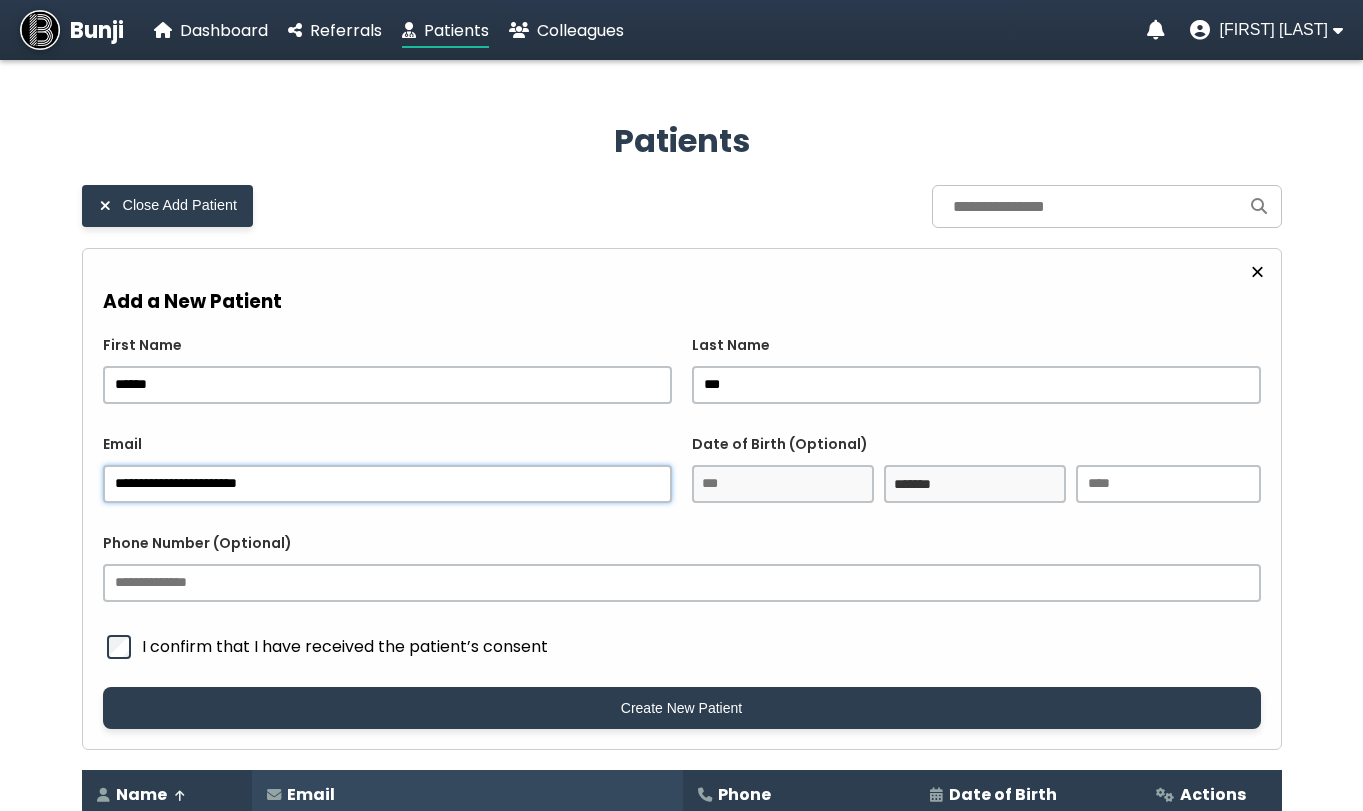 type on "**********" 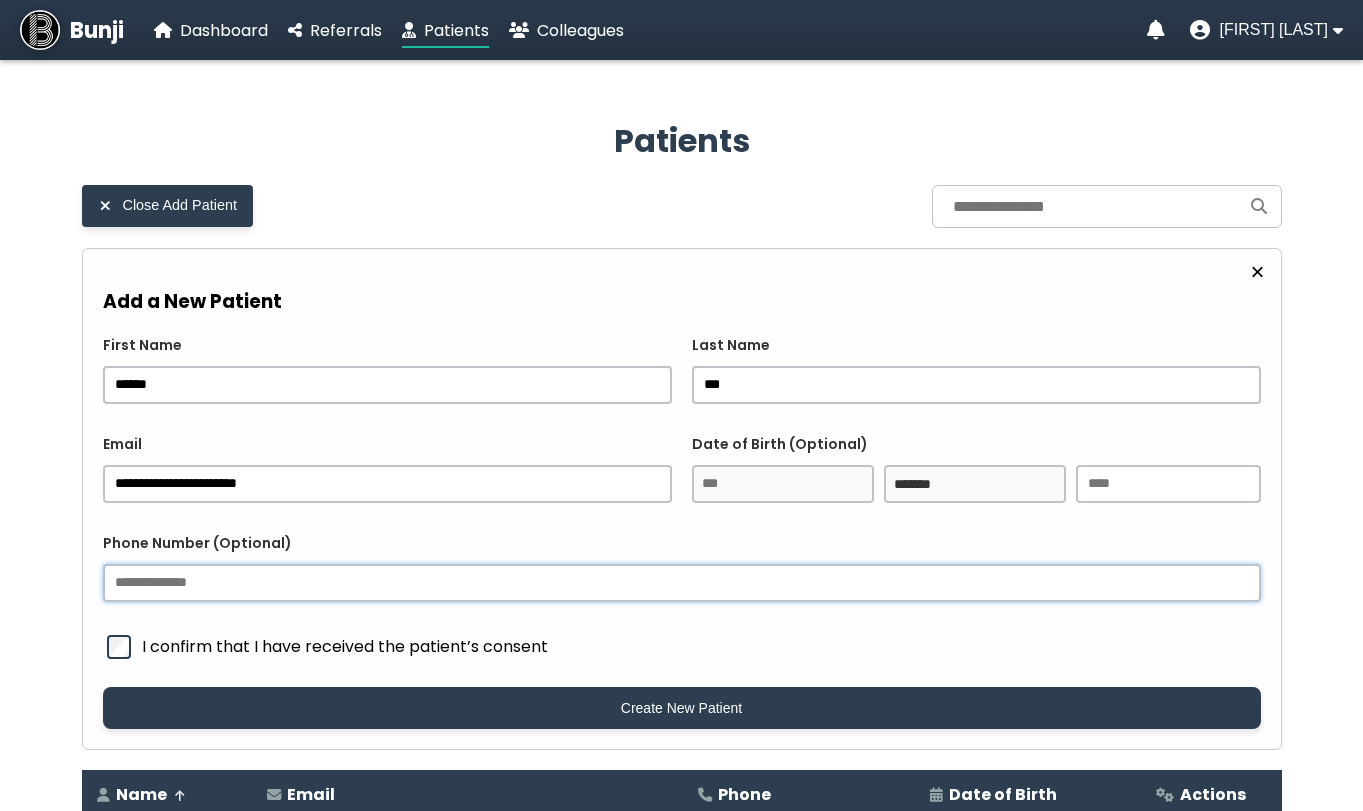 click on "Phone Number (Optional)" at bounding box center (682, 583) 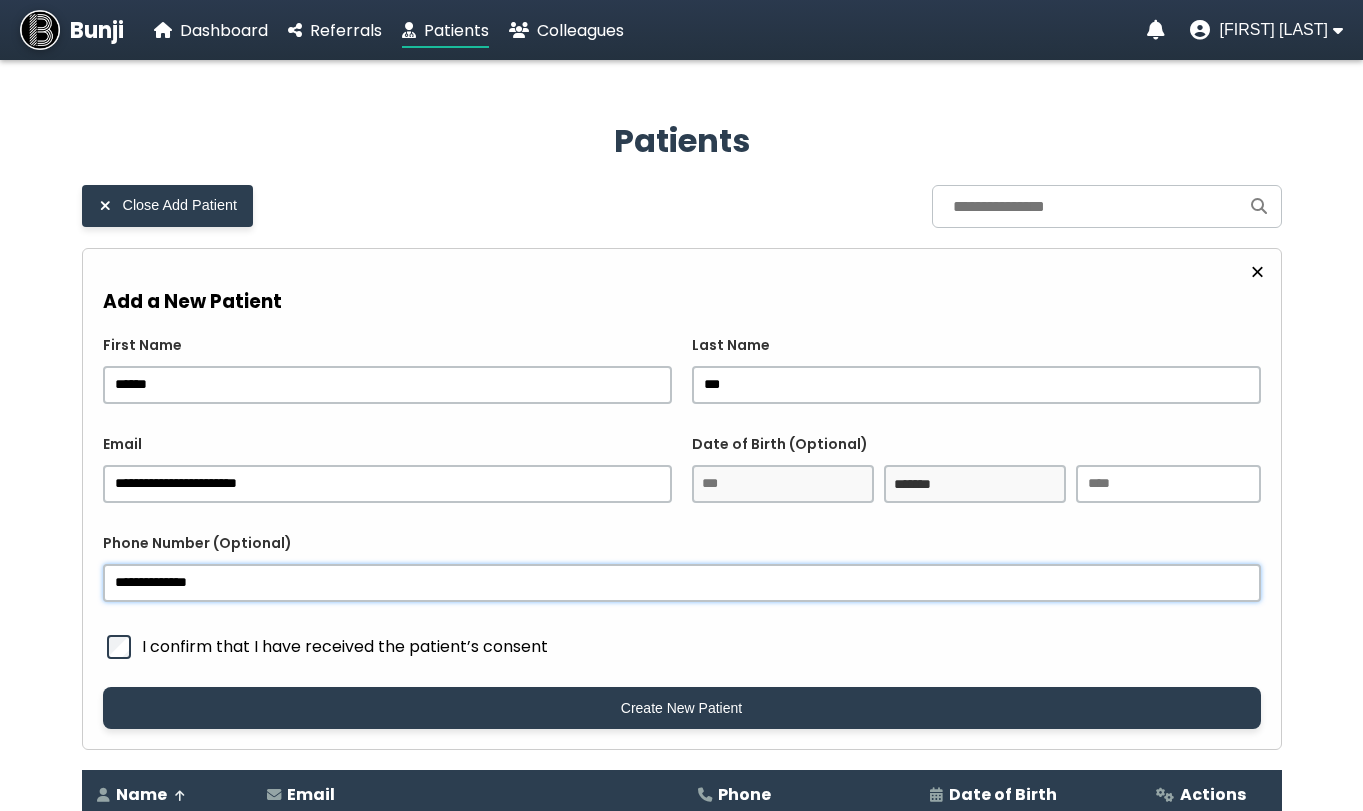 type on "**********" 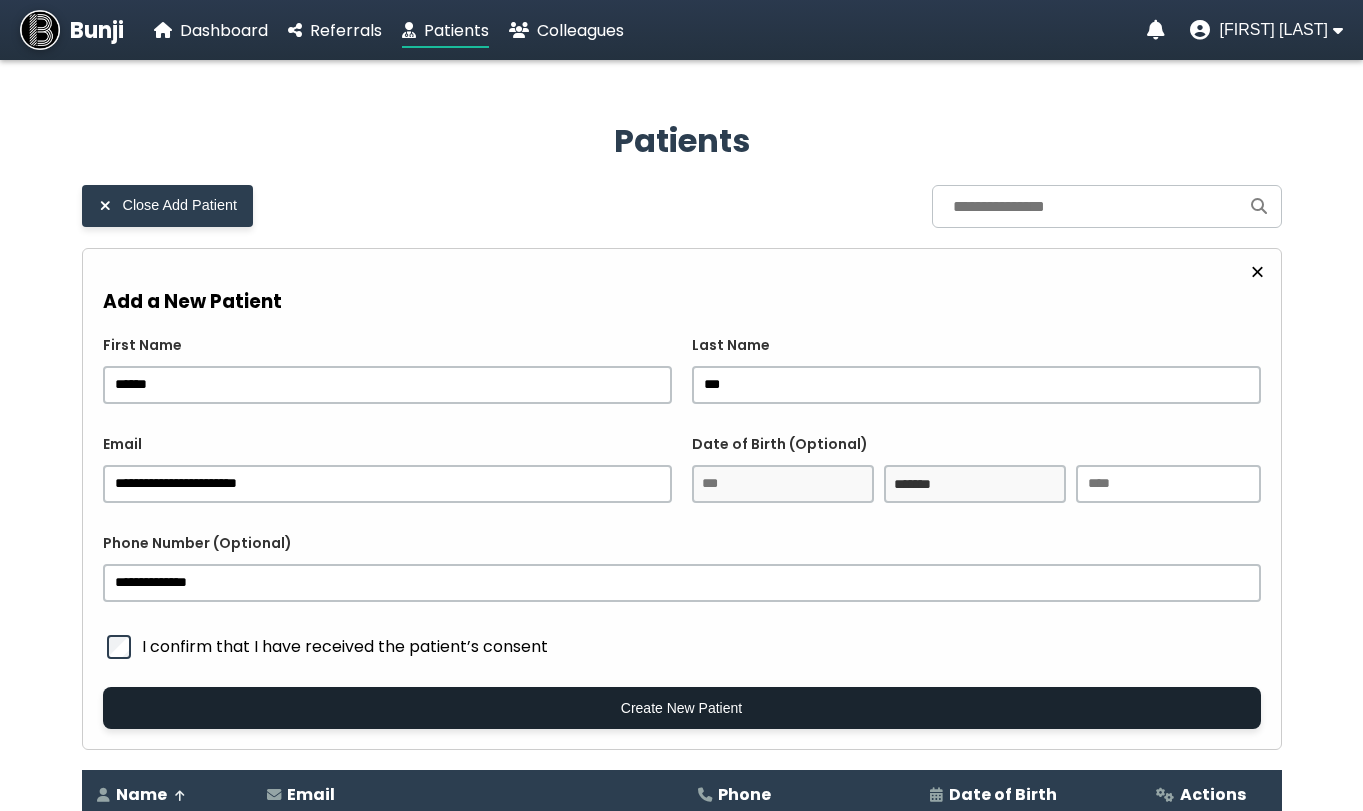 click on "Create New Patient" 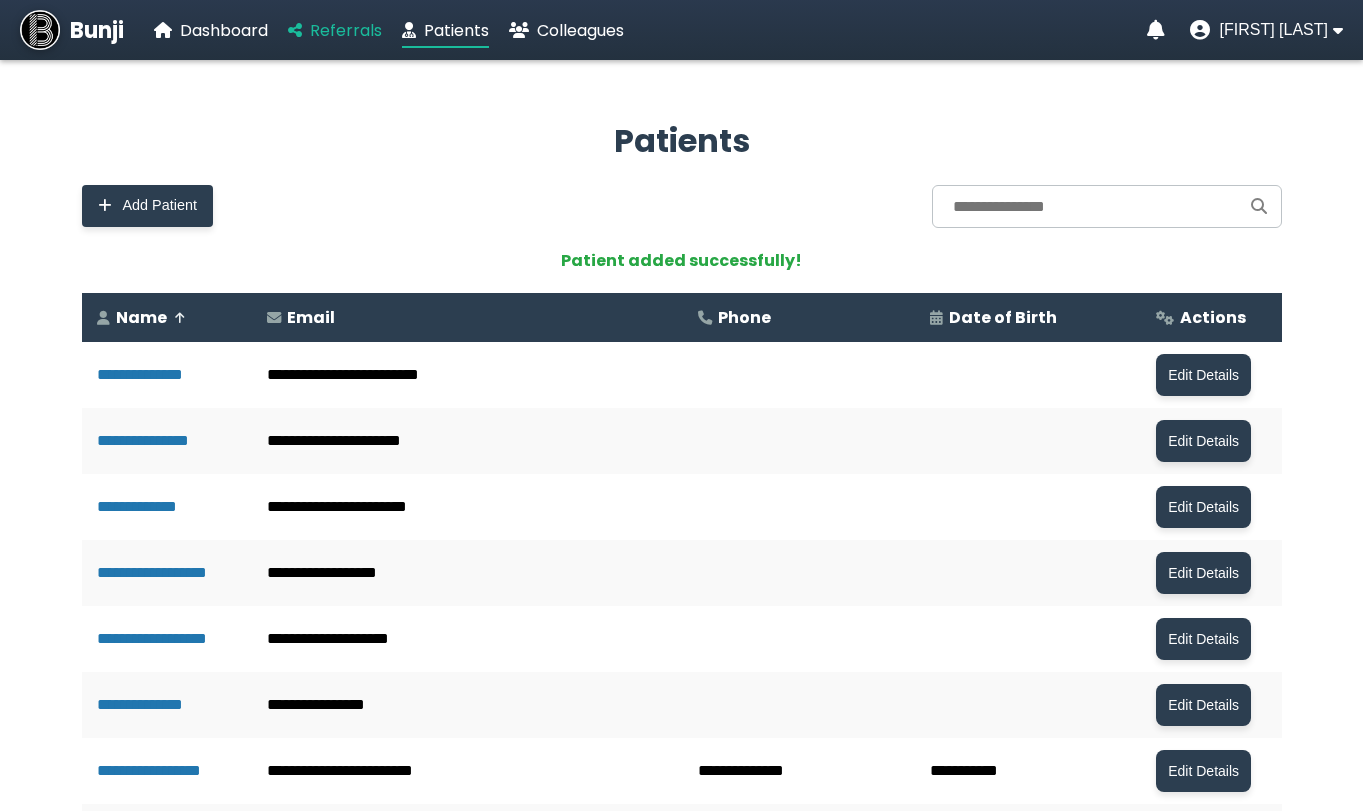 click on "Referrals" at bounding box center (346, 30) 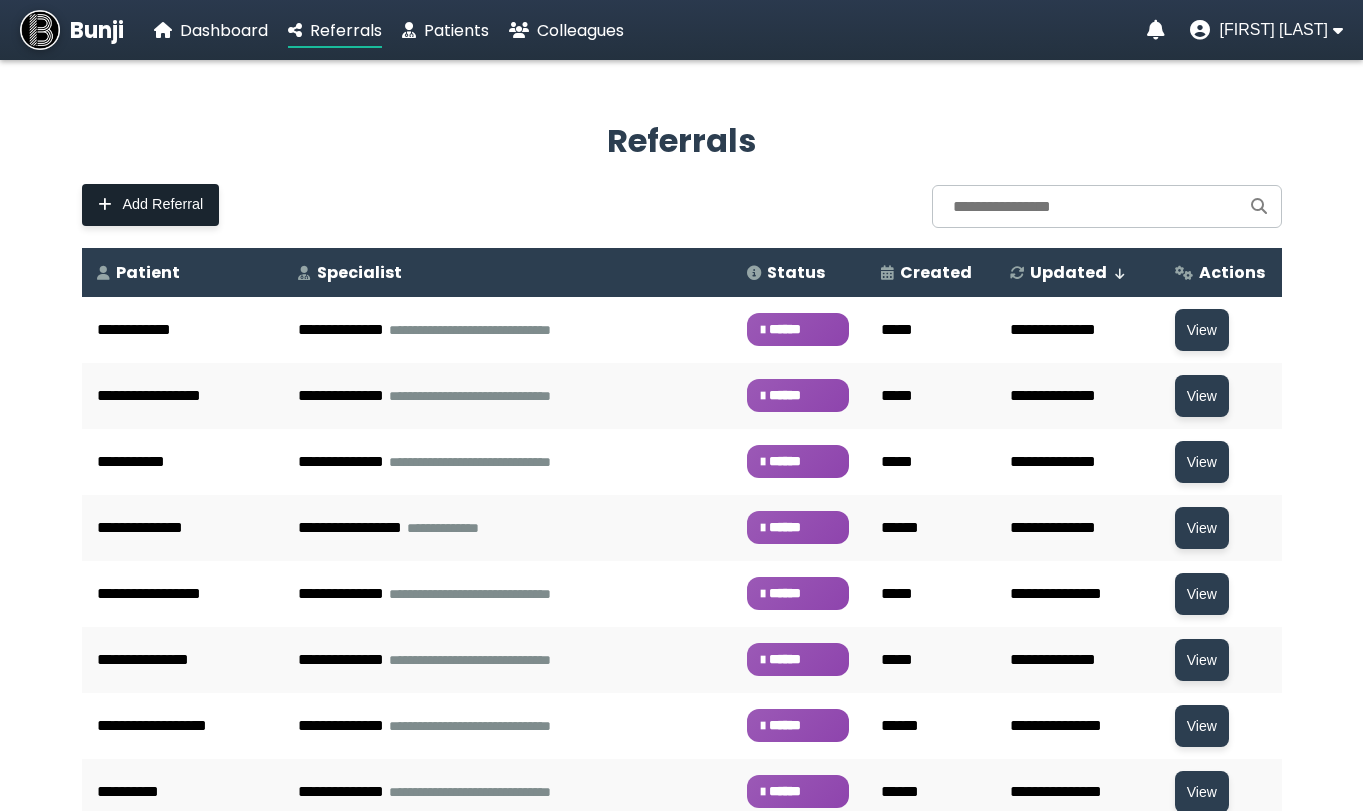 click on "Add Referral" at bounding box center [163, 204] 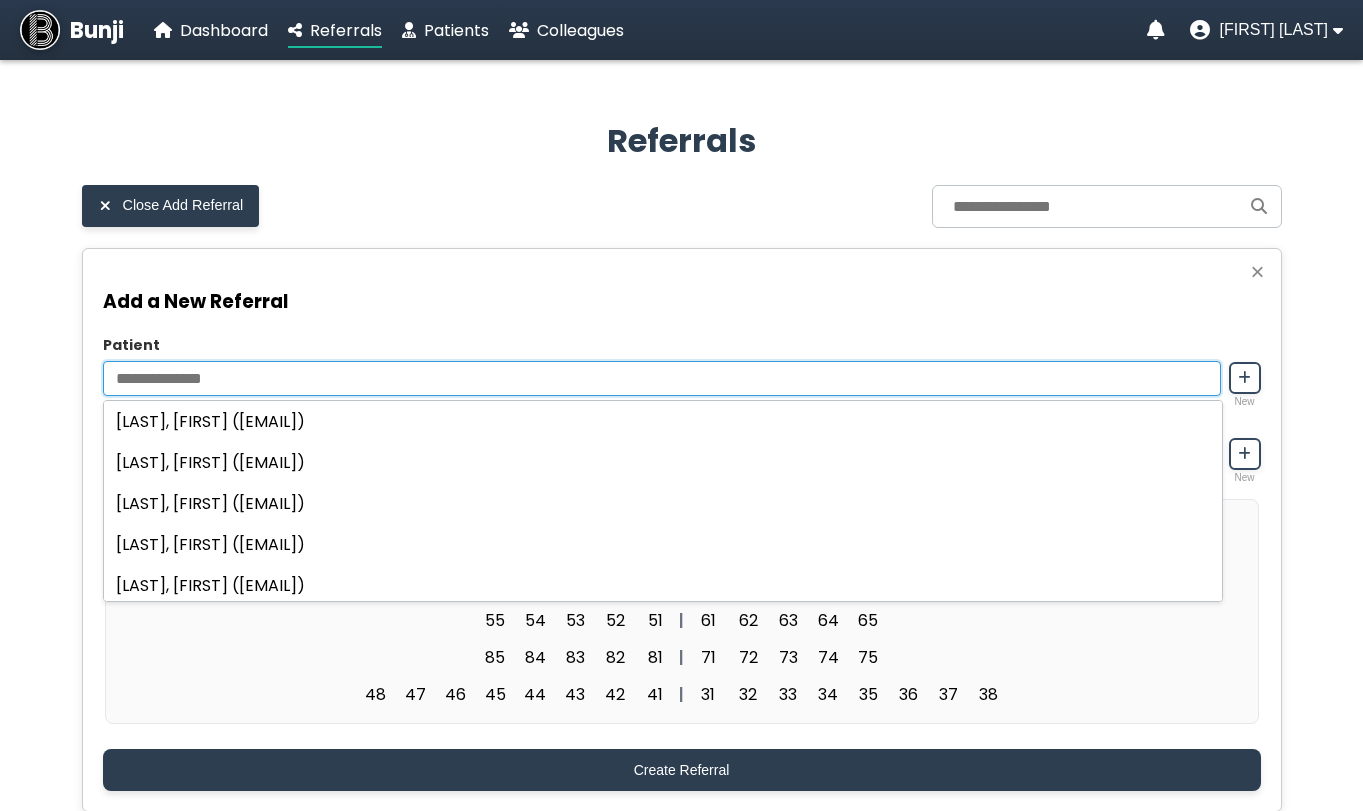 click on "Patient" at bounding box center [662, 378] 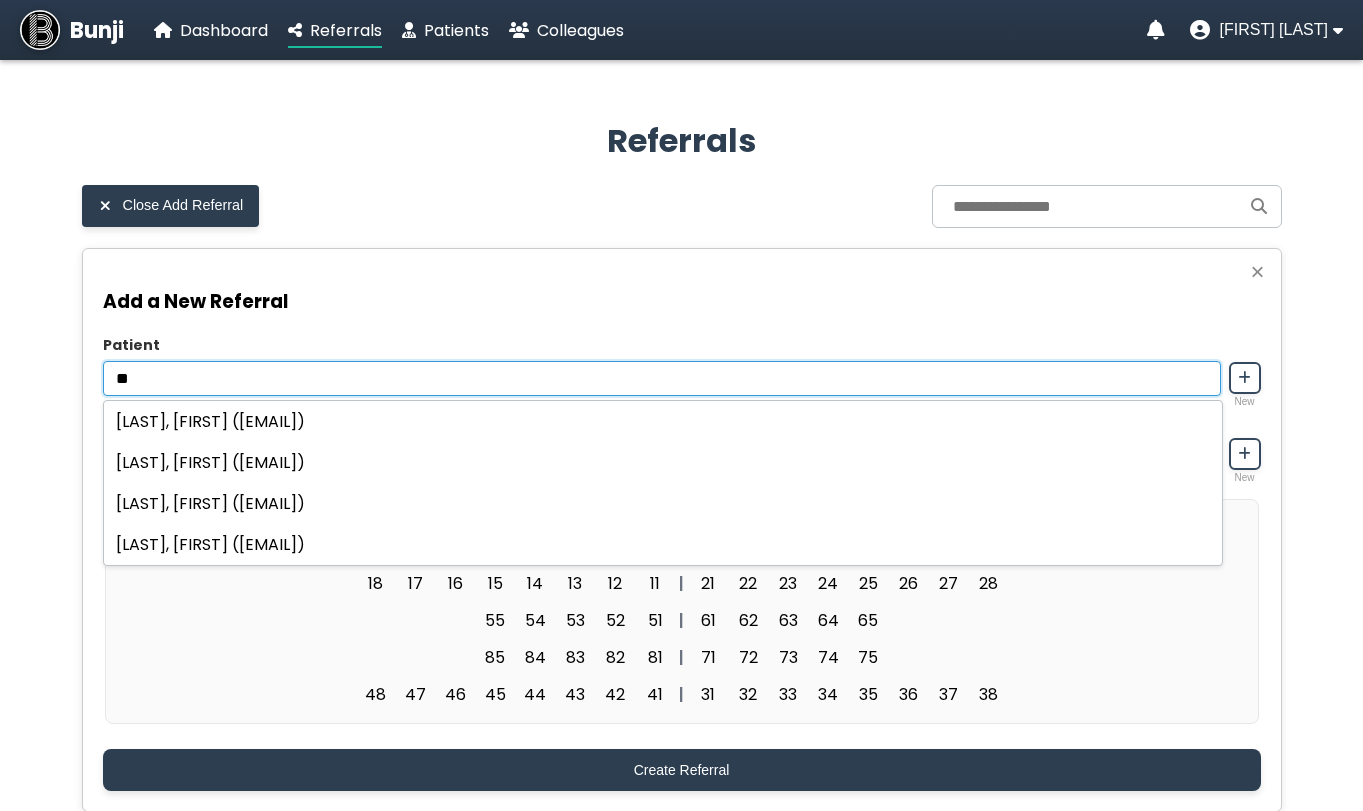 drag, startPoint x: 228, startPoint y: 371, endPoint x: 159, endPoint y: 370, distance: 69.00725 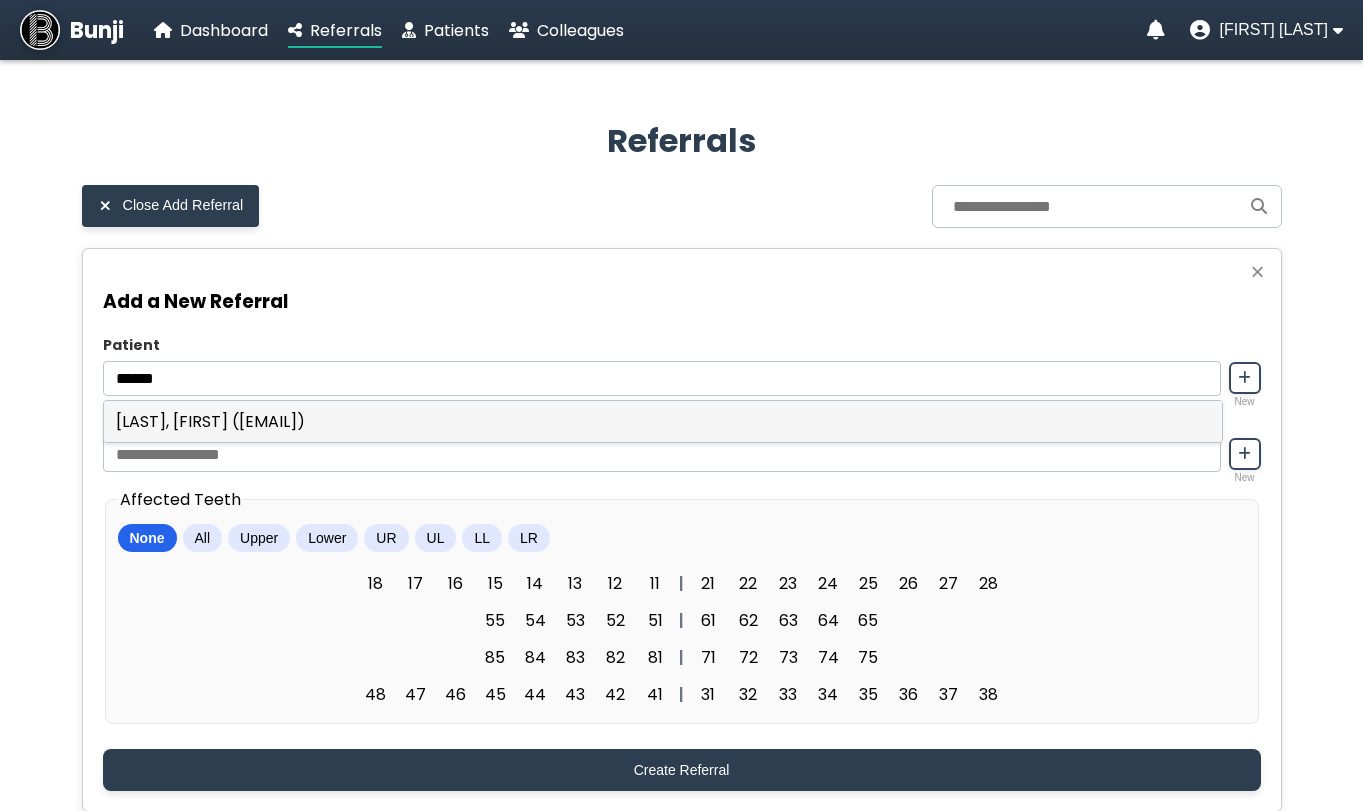 click on "[LAST], [FIRST] ([EMAIL])" 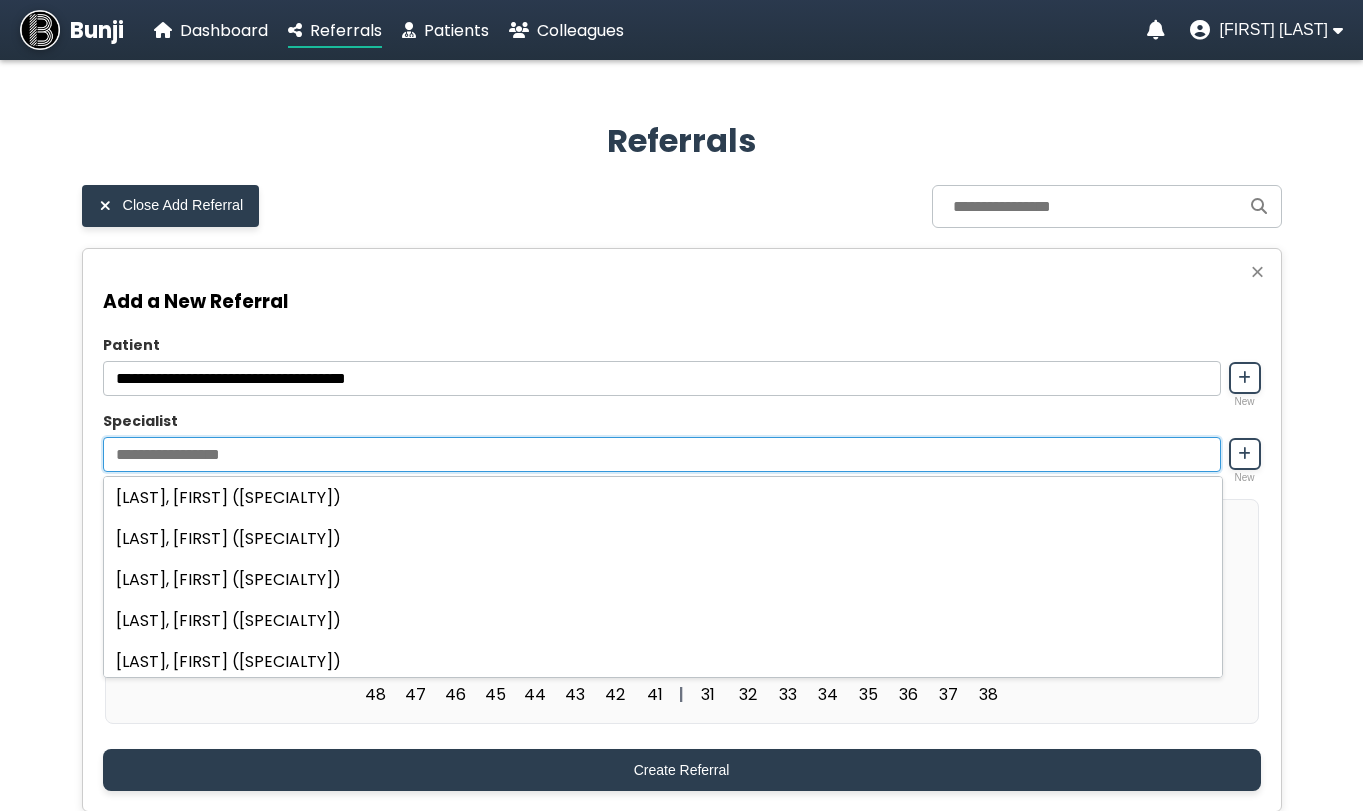 click on "Specialist" at bounding box center [662, 454] 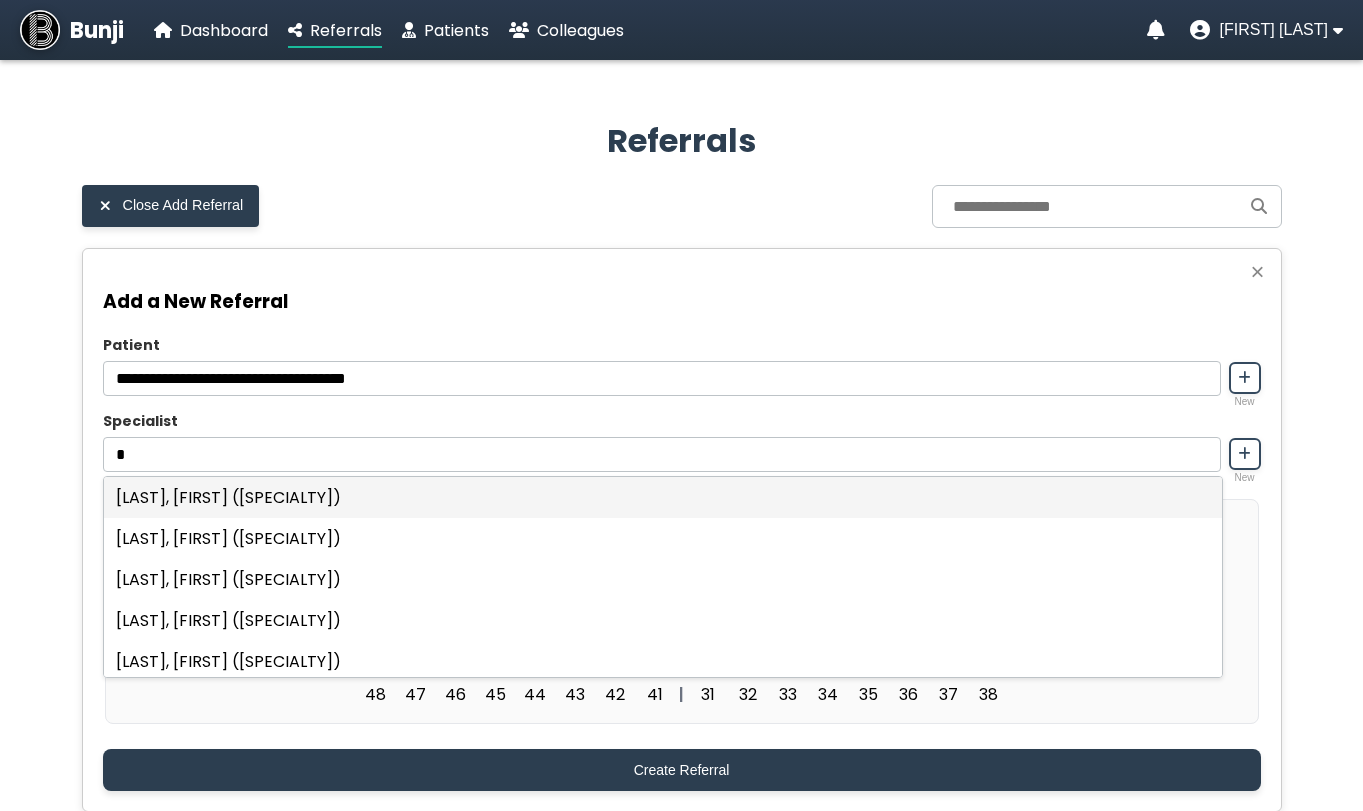 click on "[LAST], [FIRST] ([SPECIALTY])" 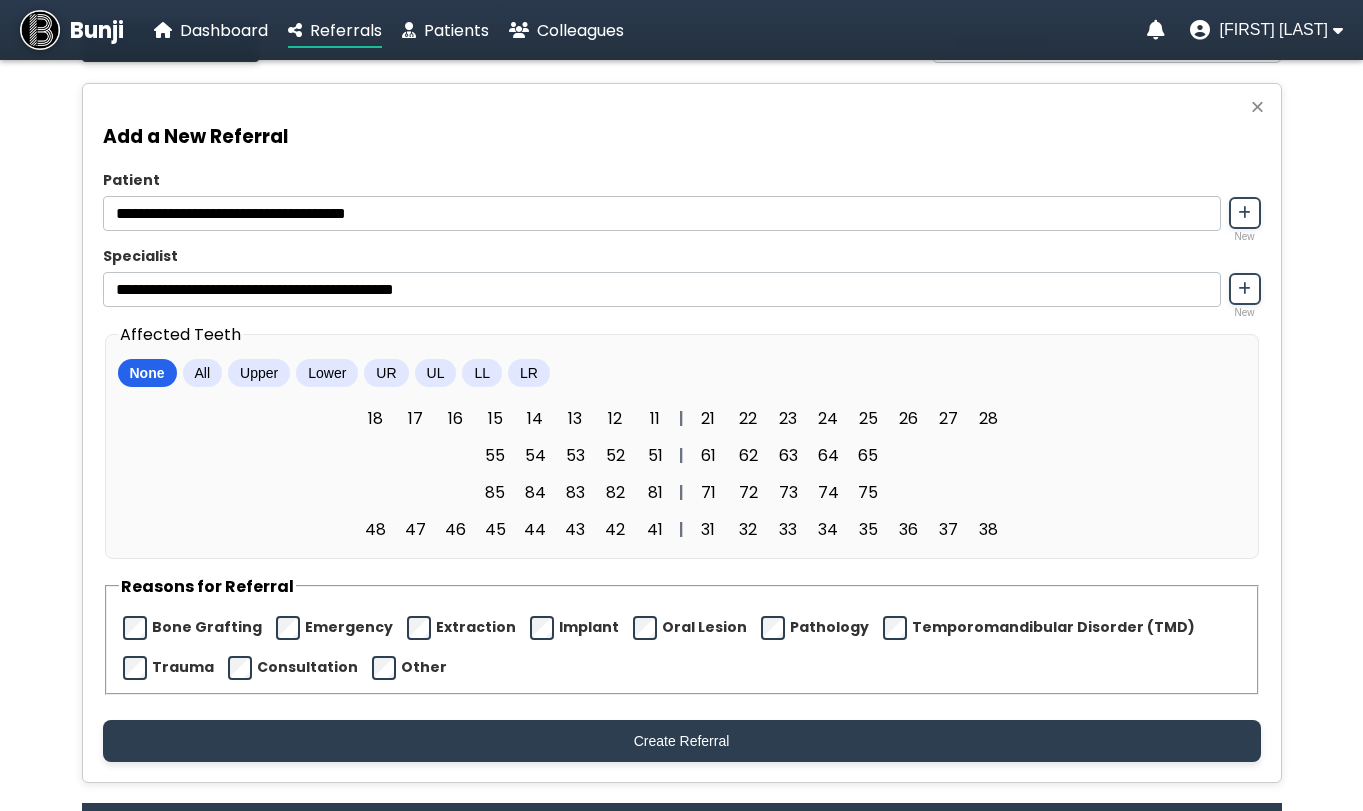 scroll, scrollTop: 200, scrollLeft: 0, axis: vertical 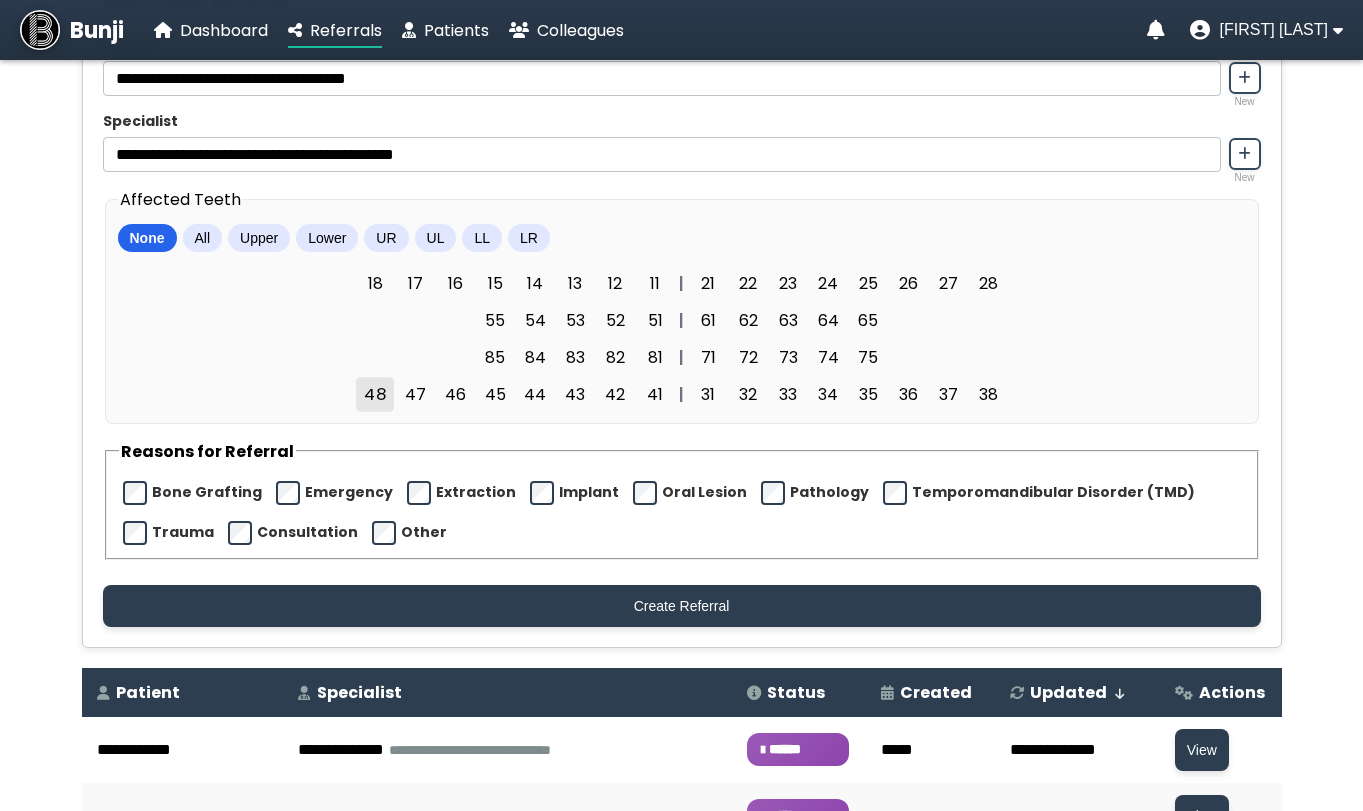 click on "48" 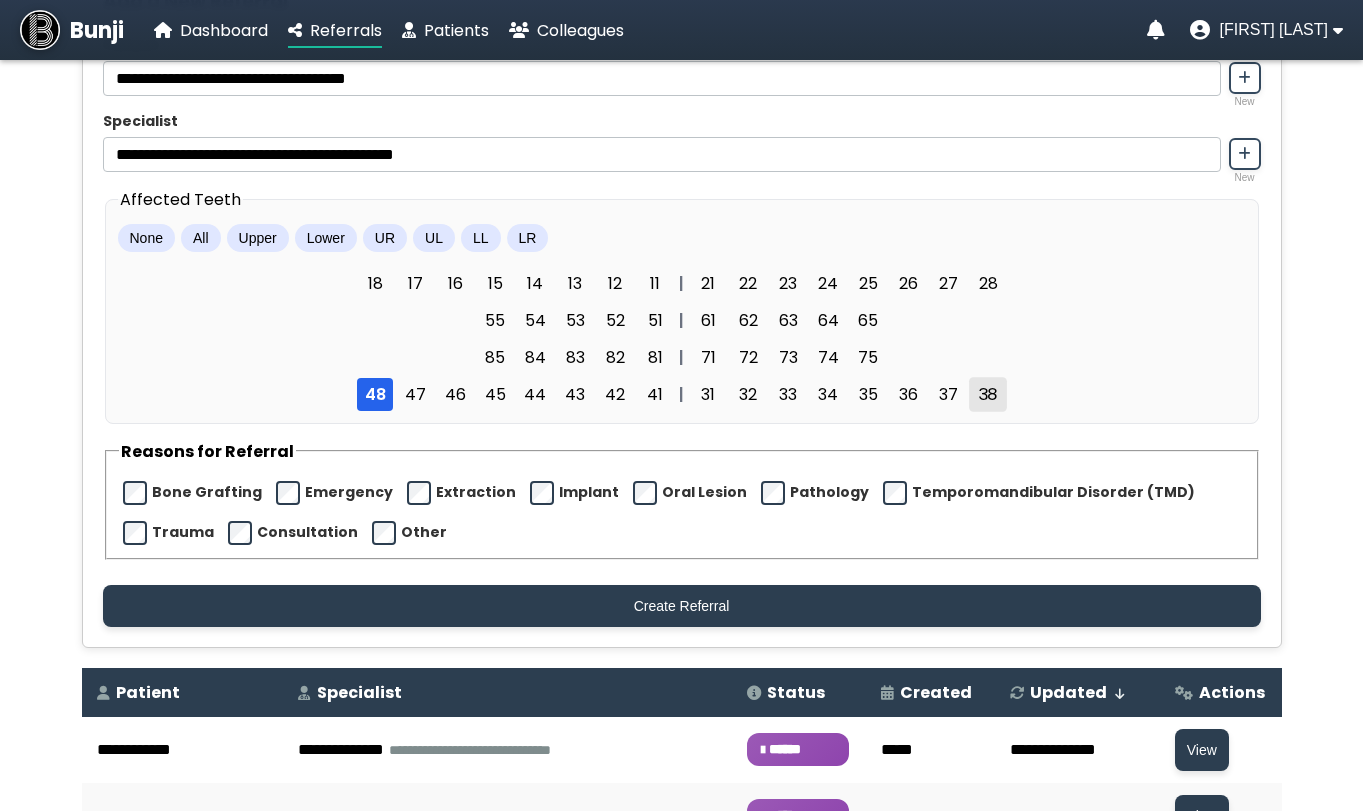click on "38" 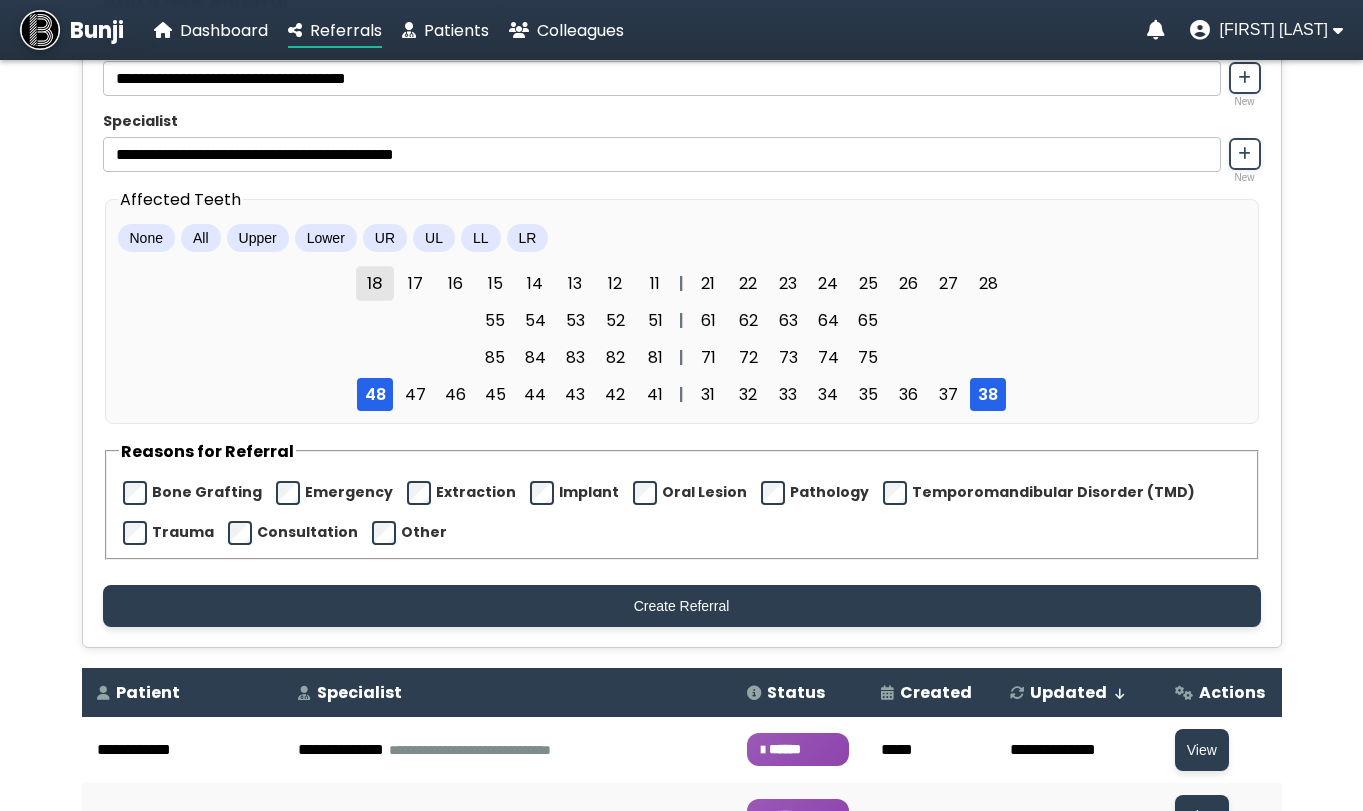 click on "18" 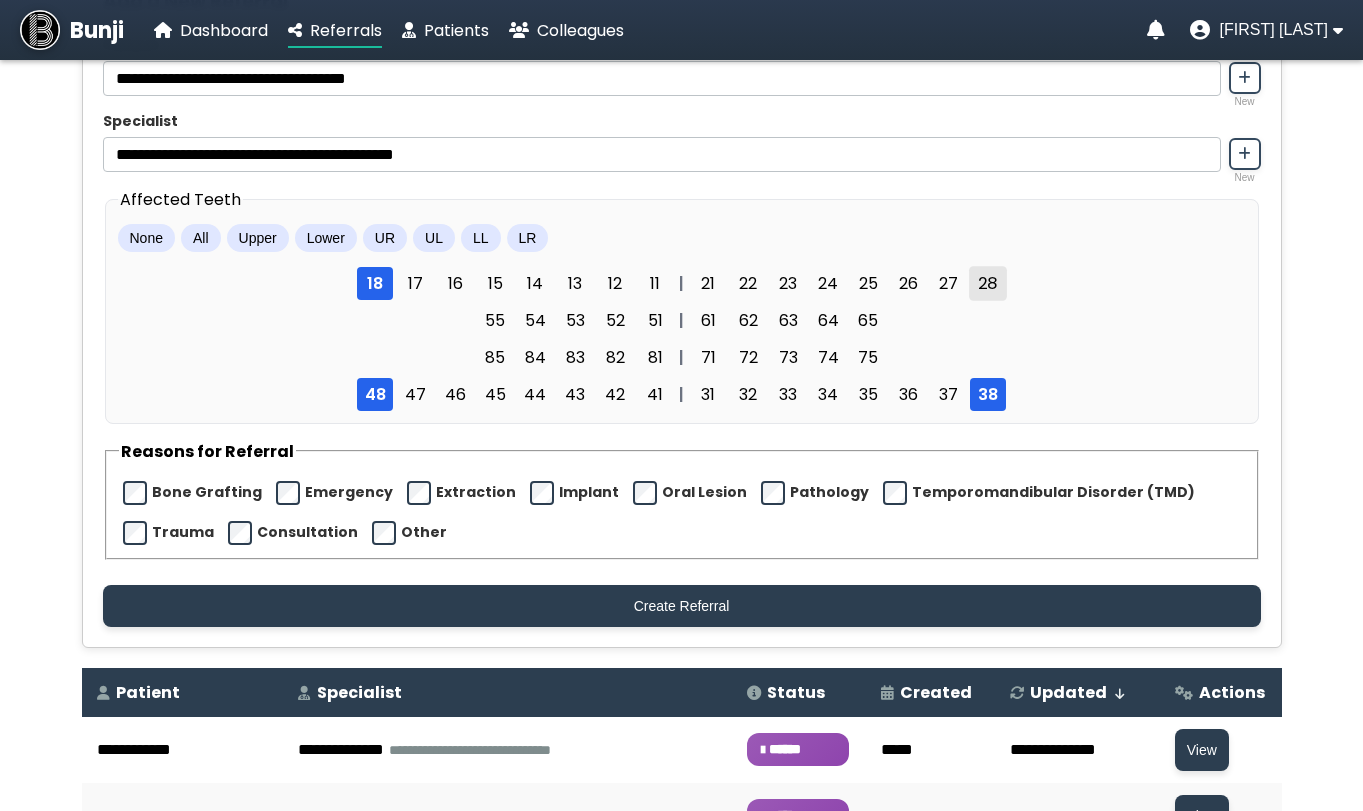 click on "28" 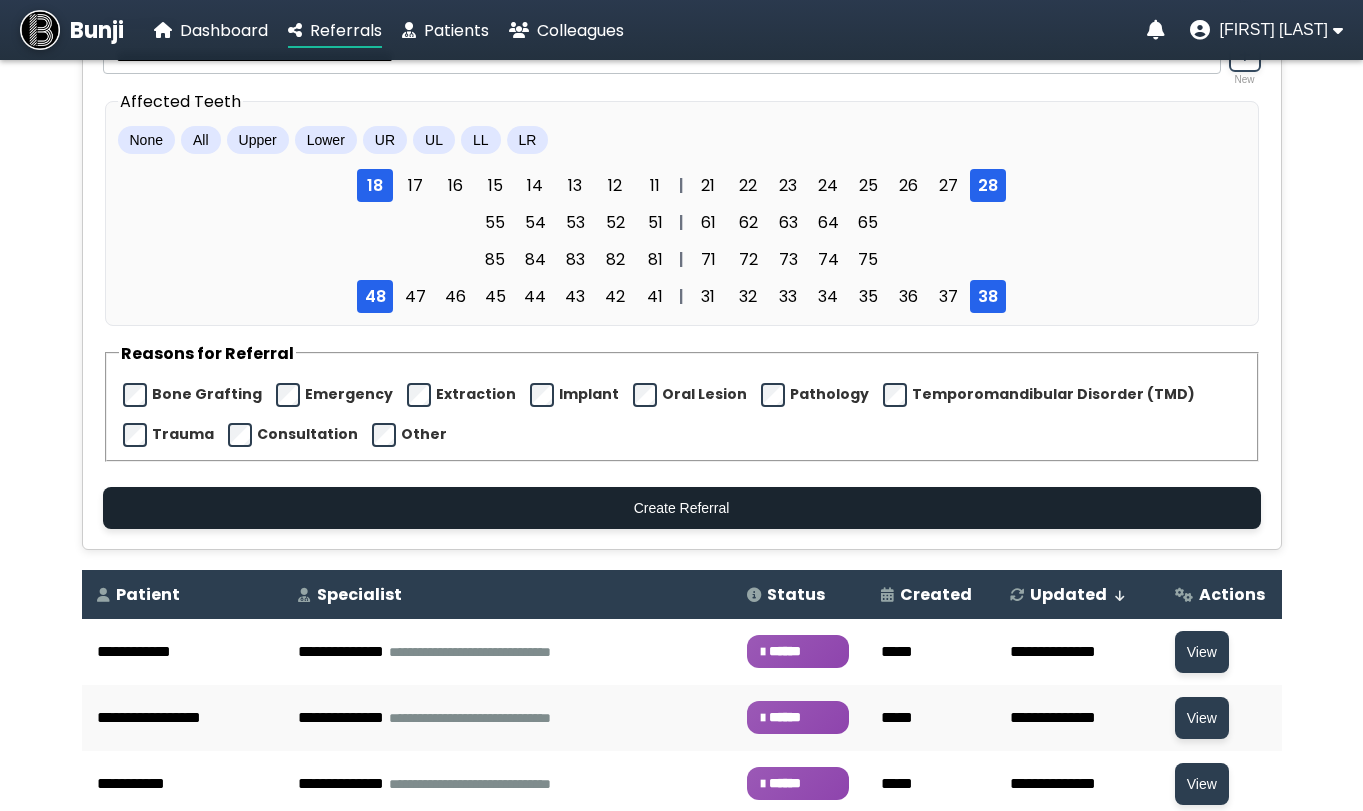 scroll, scrollTop: 400, scrollLeft: 0, axis: vertical 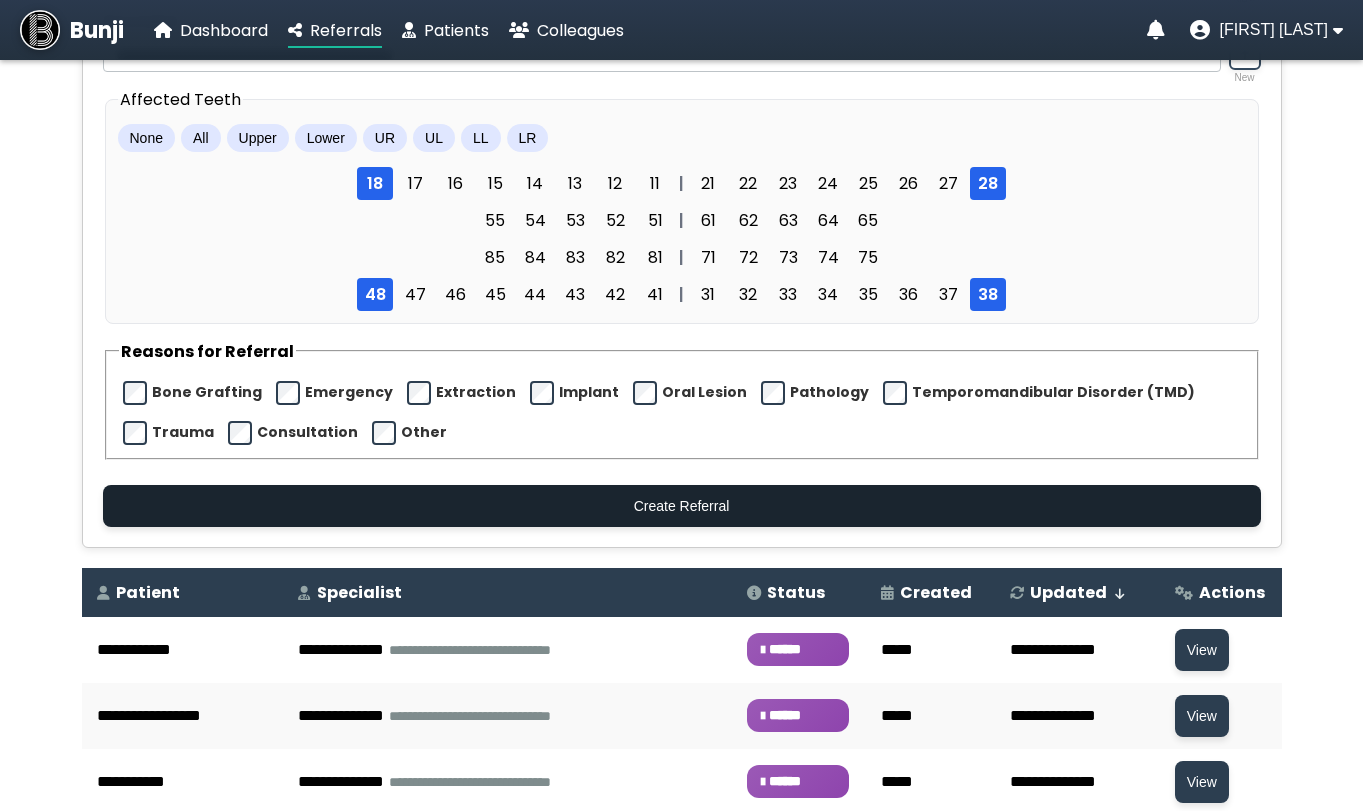 click on "Create Referral" 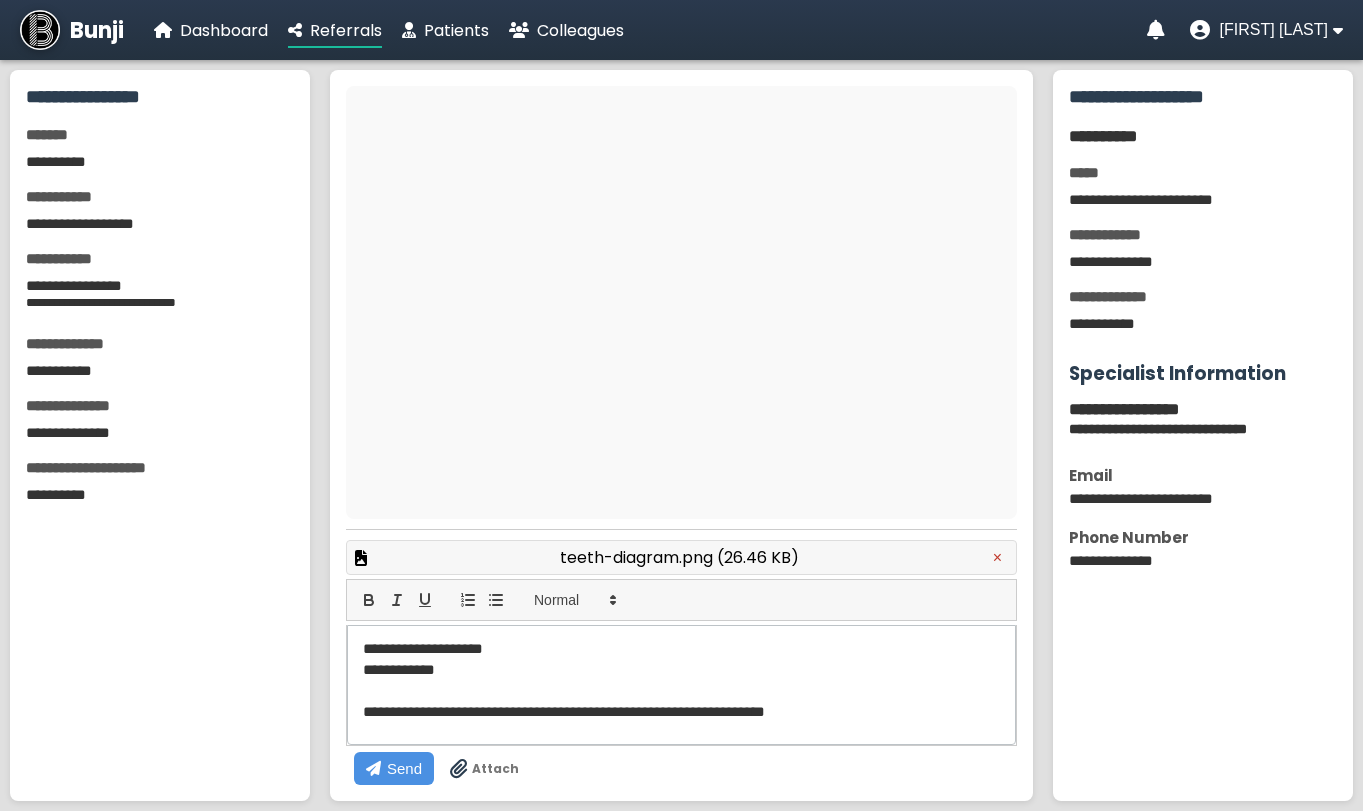 click on "**********" at bounding box center [597, 669] 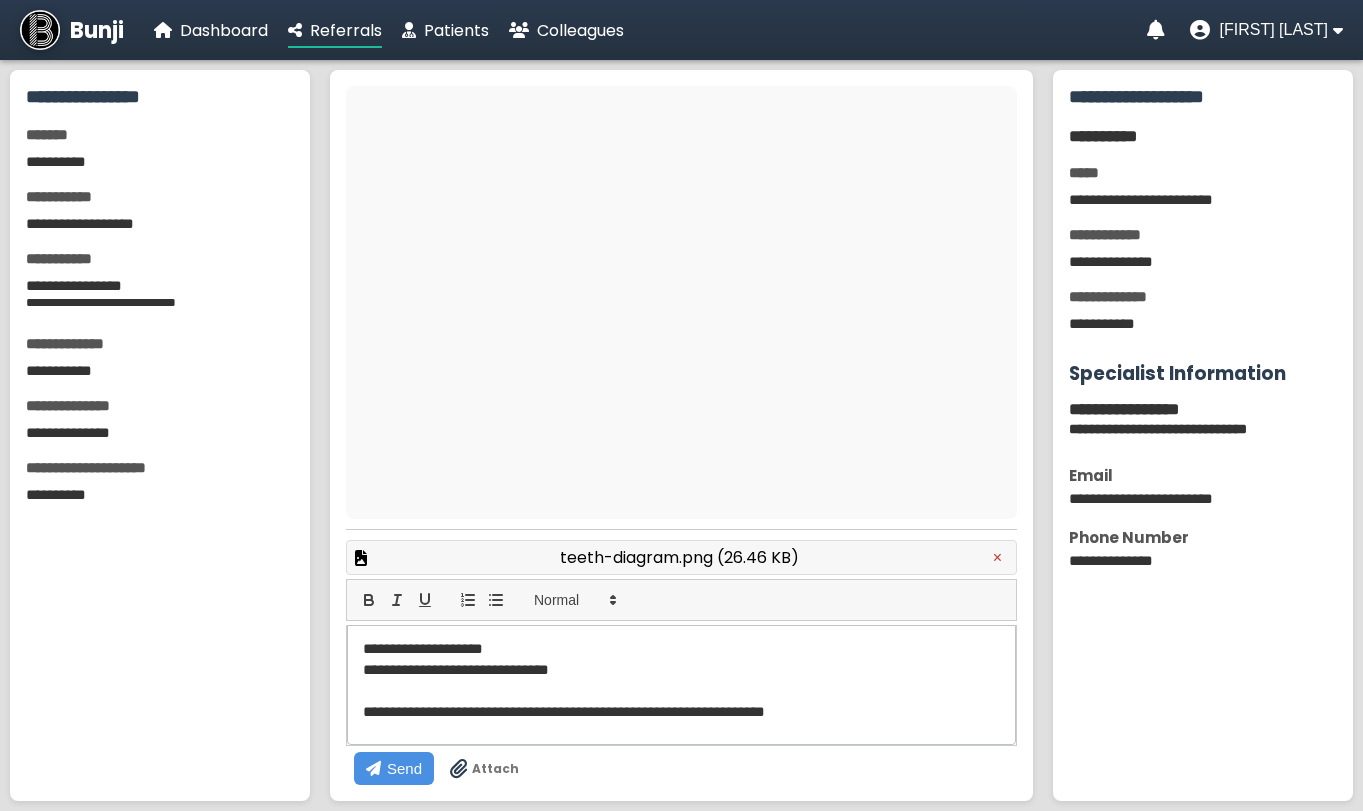 click on "Attach" at bounding box center [495, 769] 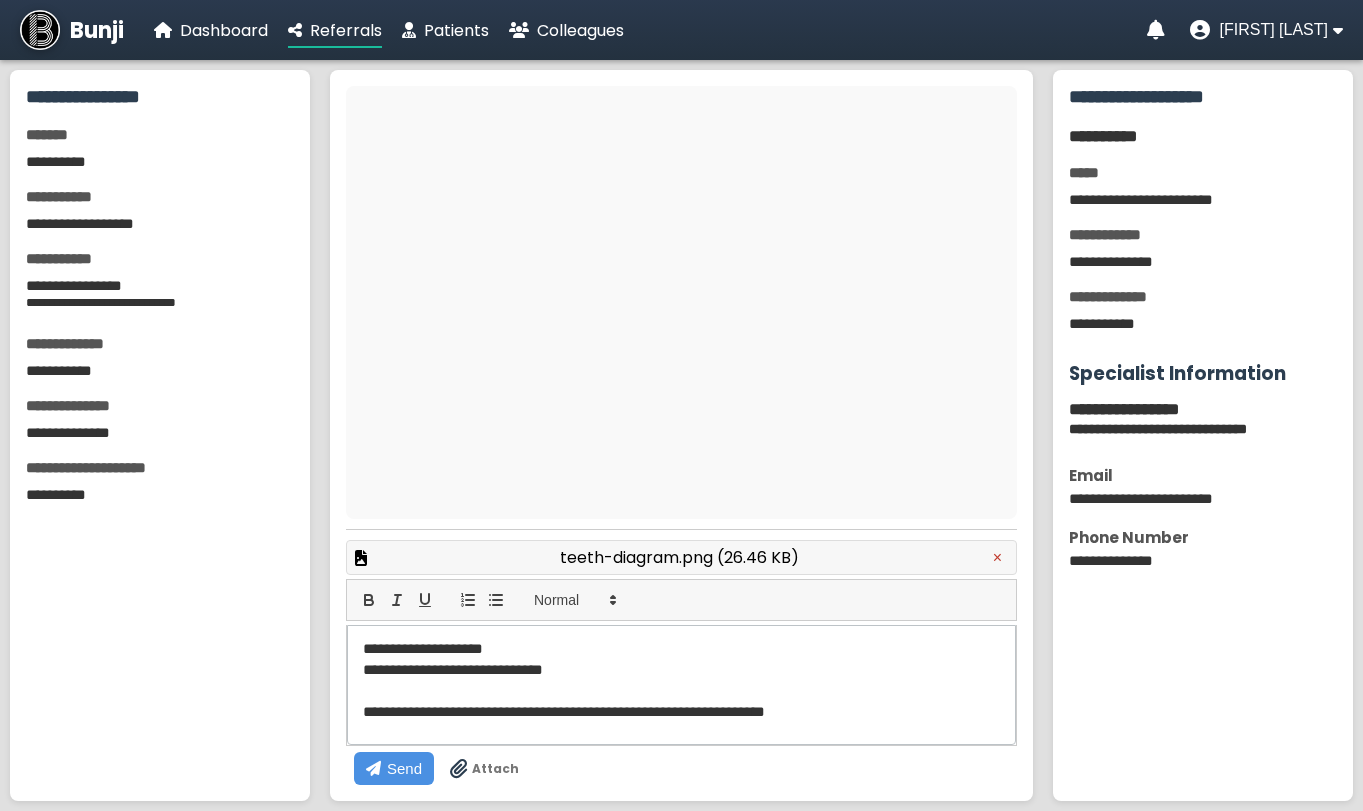 click on "Attach" at bounding box center [495, 769] 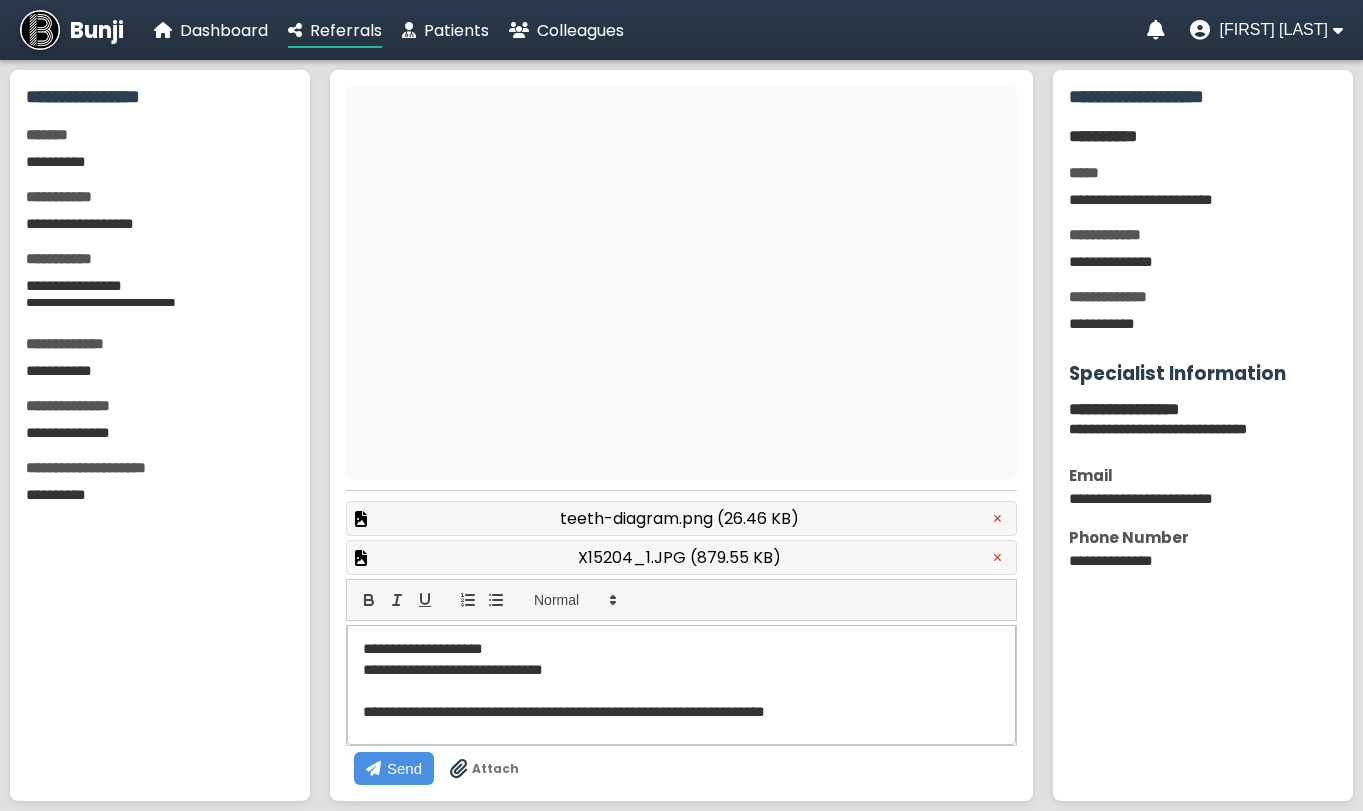 click on "**********" at bounding box center (597, 669) 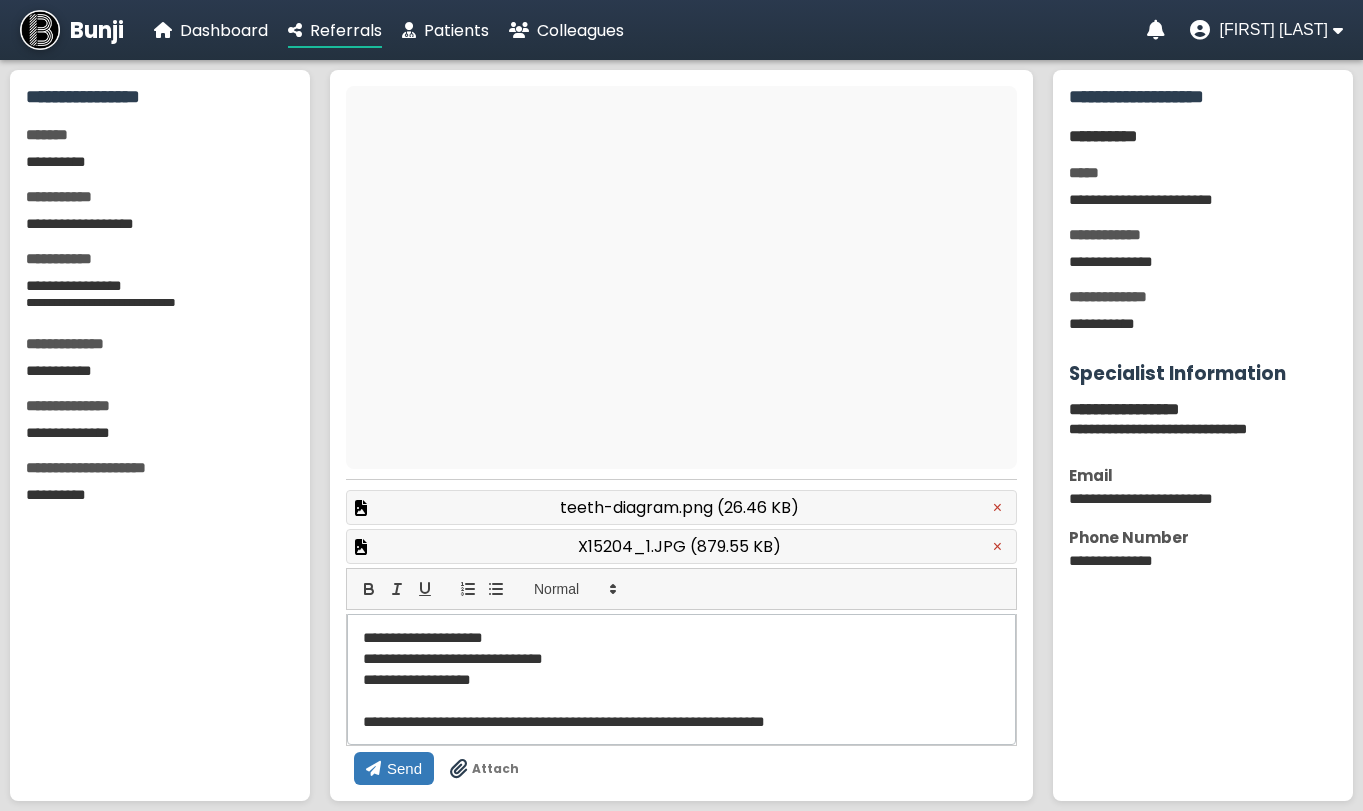 click on "Send" at bounding box center [404, 768] 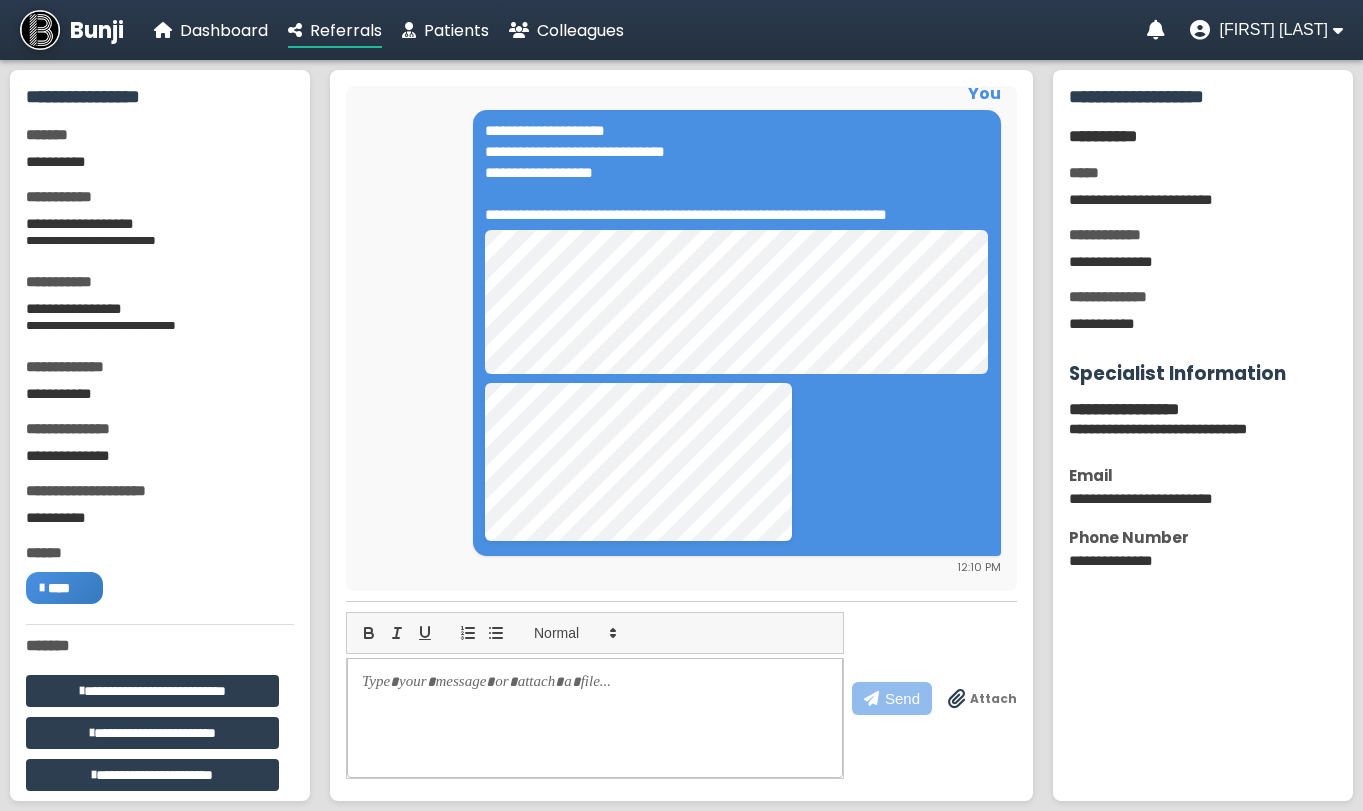scroll, scrollTop: 0, scrollLeft: 0, axis: both 